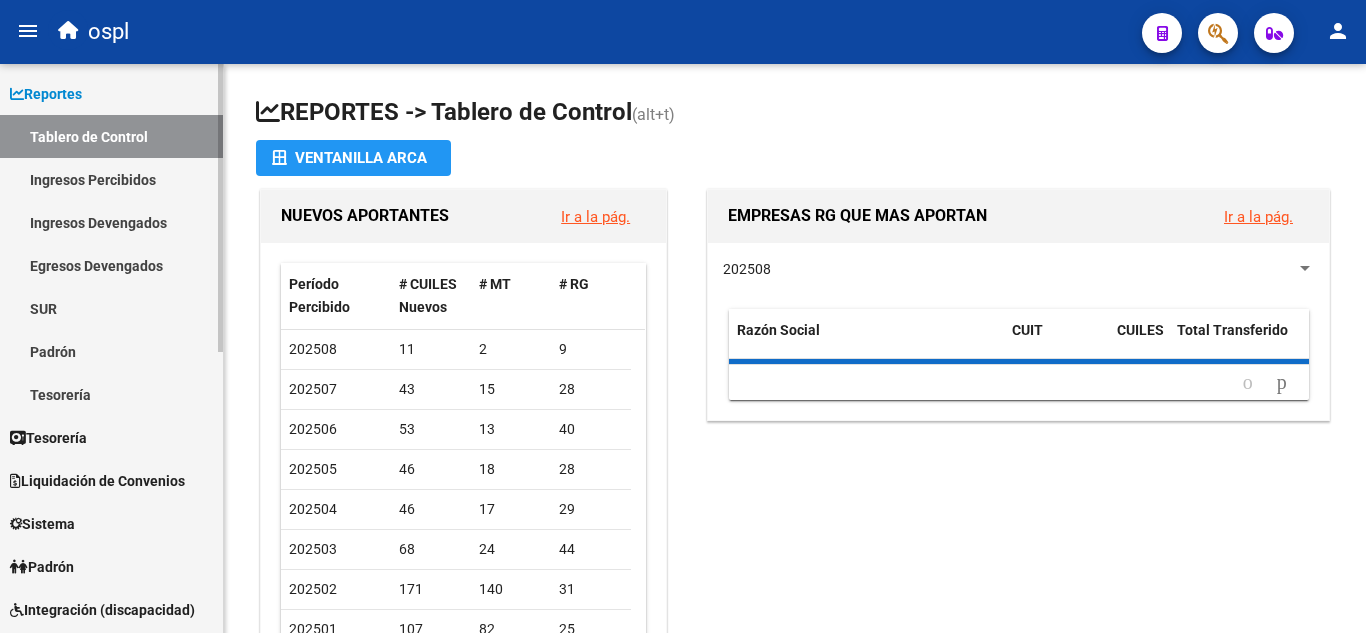 scroll, scrollTop: 0, scrollLeft: 0, axis: both 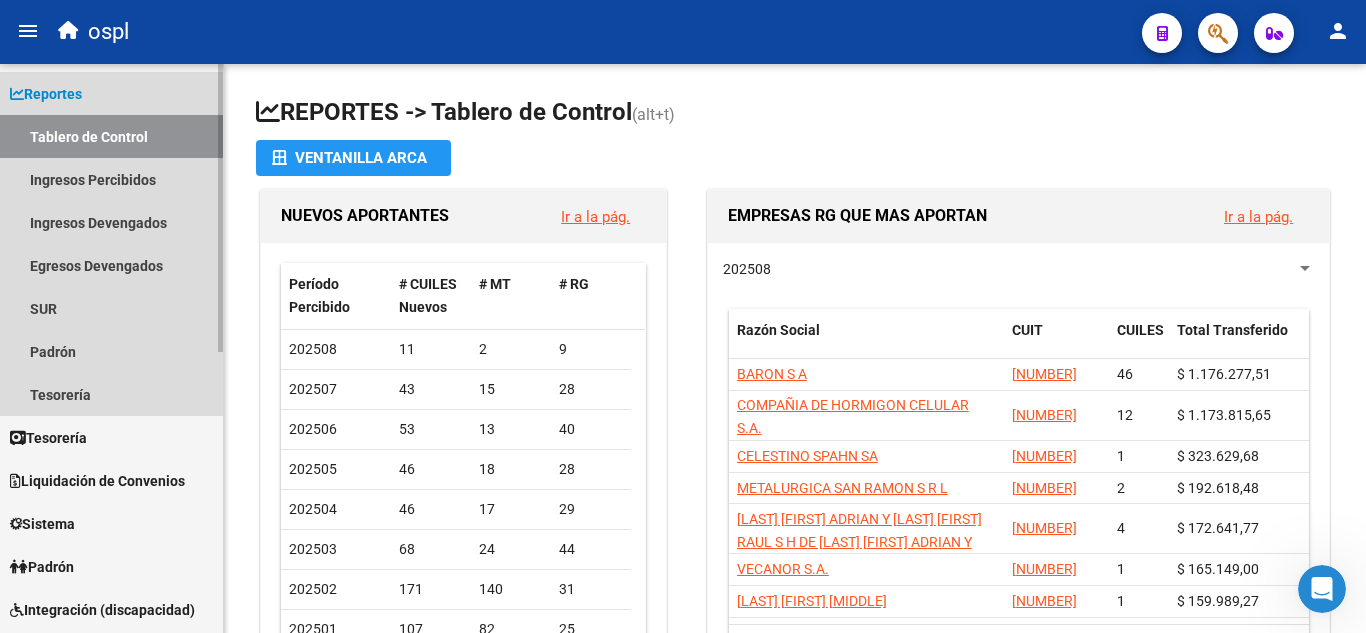 click on "Reportes" at bounding box center [46, 94] 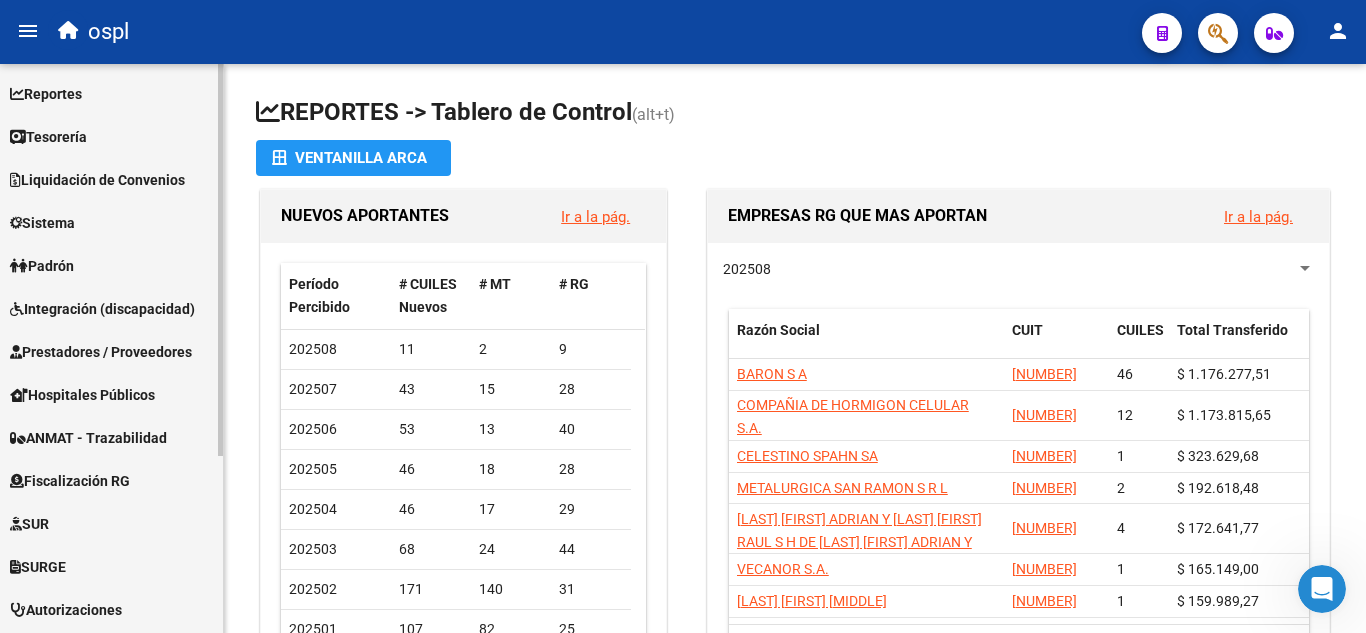 click on "Liquidación de Convenios" at bounding box center [97, 180] 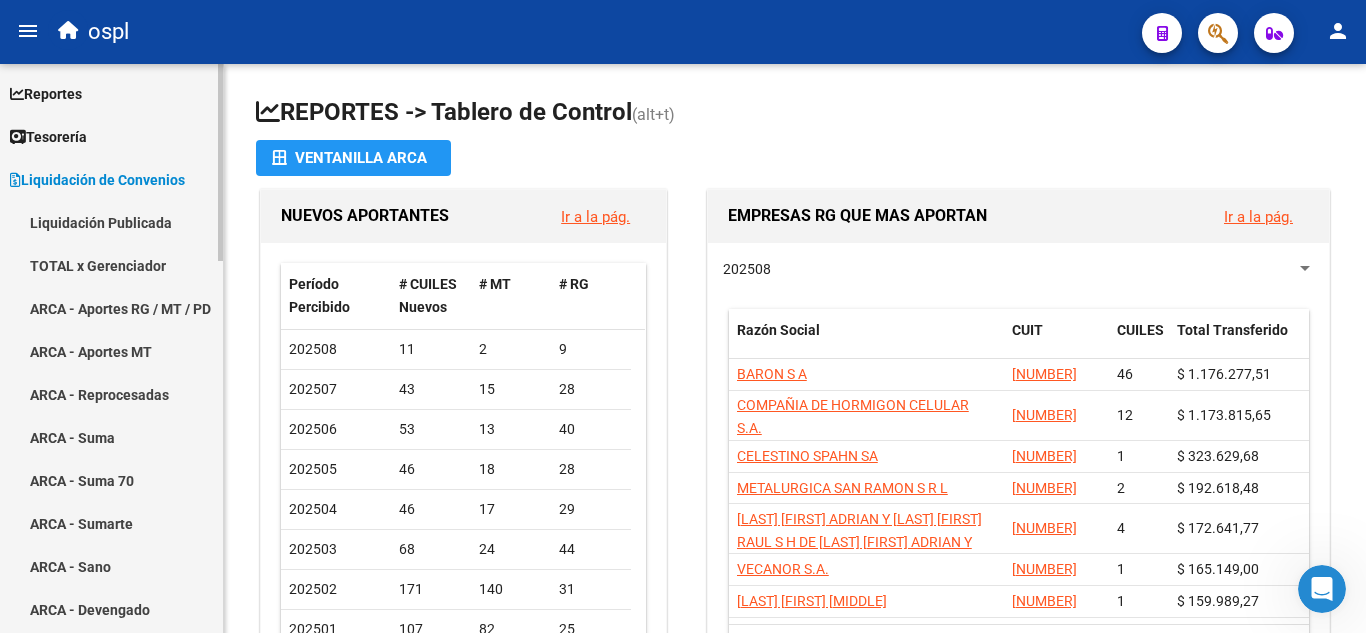 click on "ARCA - Suma" at bounding box center (111, 437) 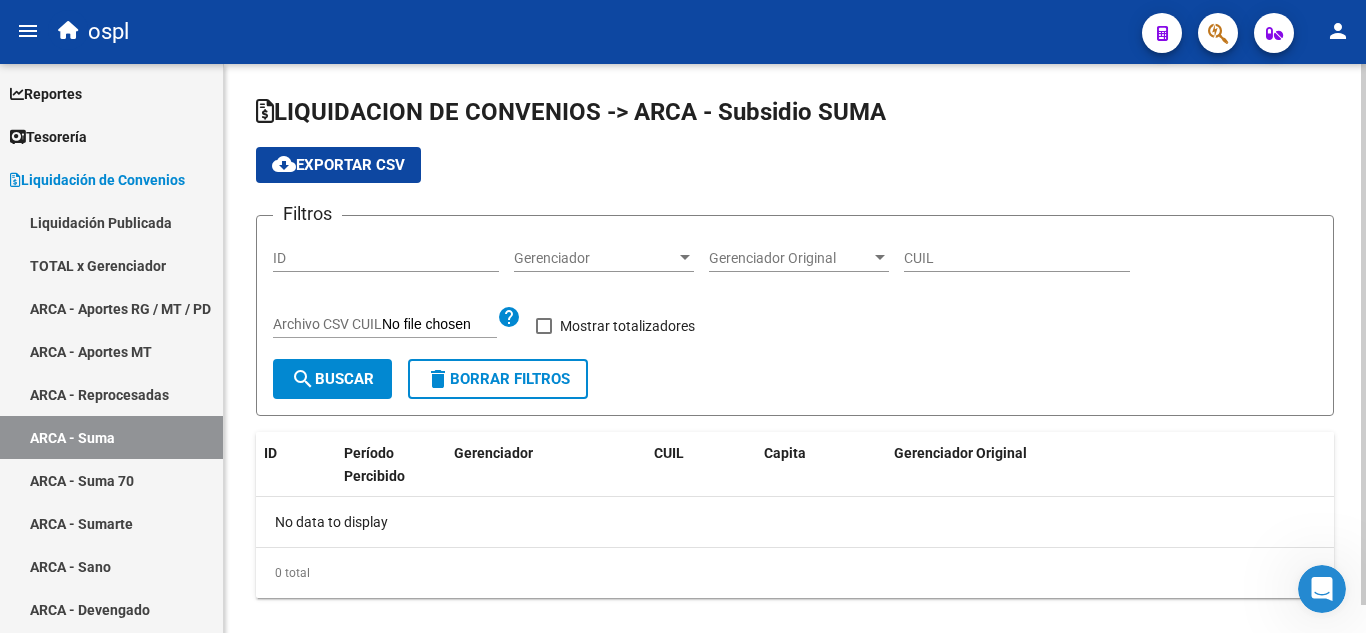 checkbox on "true" 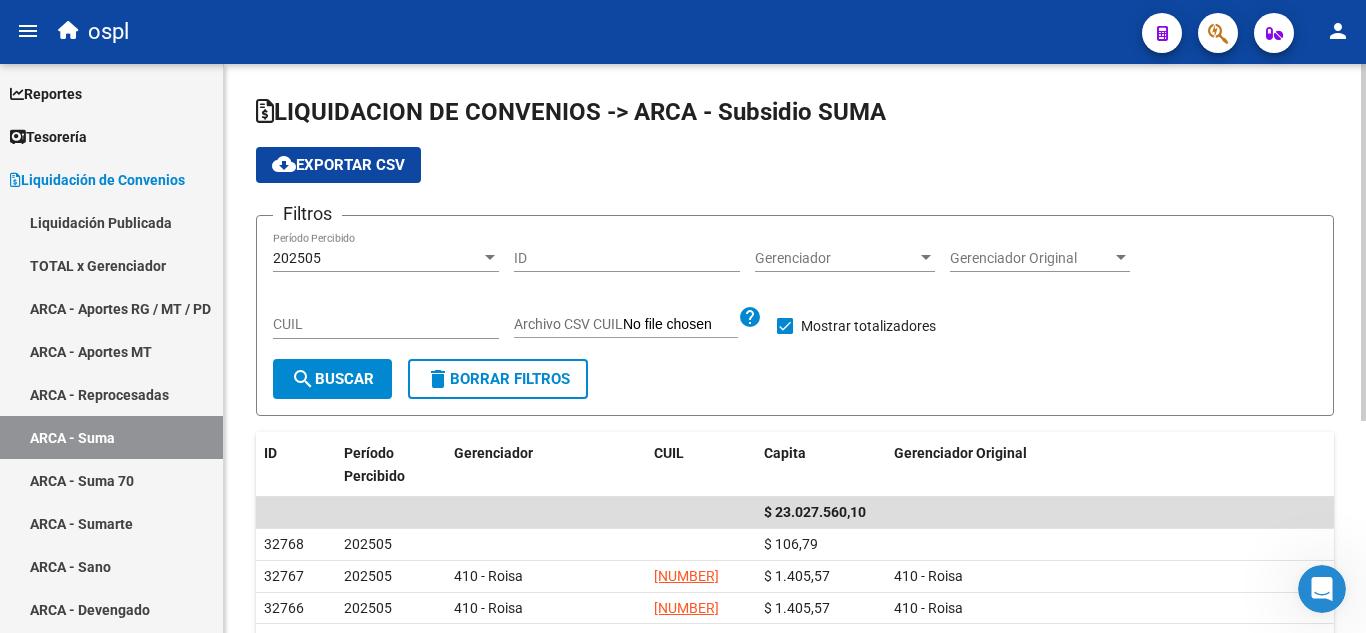 click on "202505" at bounding box center (377, 258) 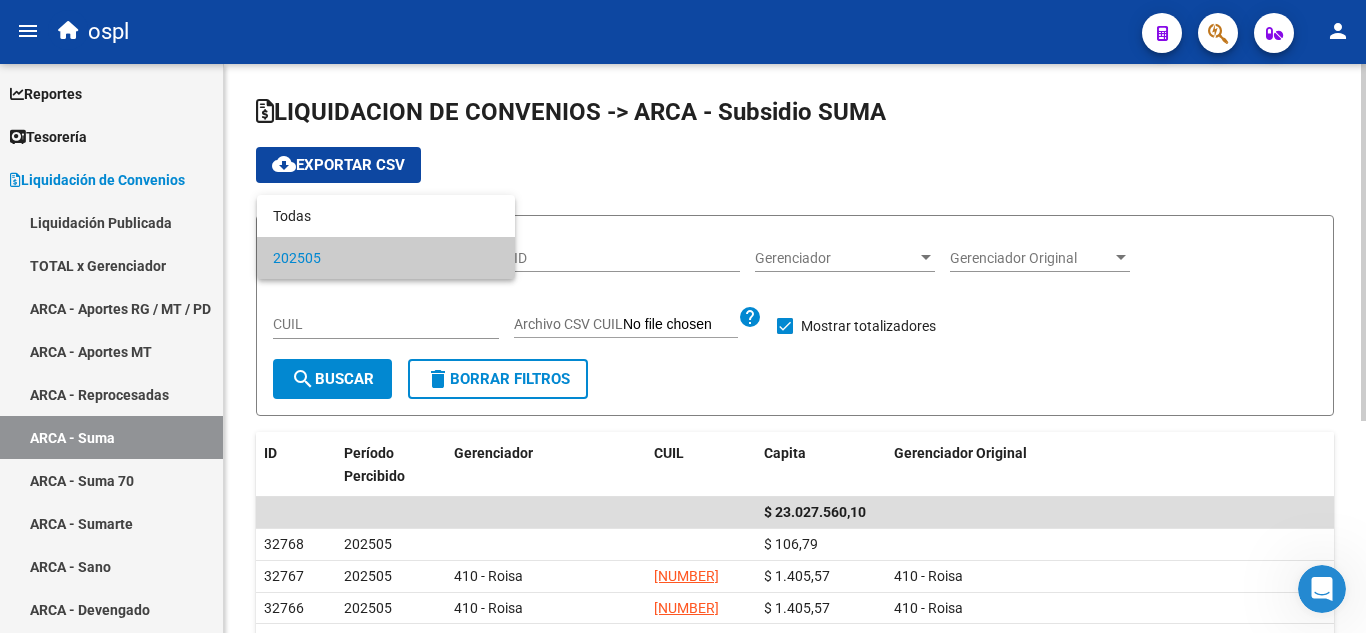 drag, startPoint x: 640, startPoint y: 216, endPoint x: 630, endPoint y: 211, distance: 11.18034 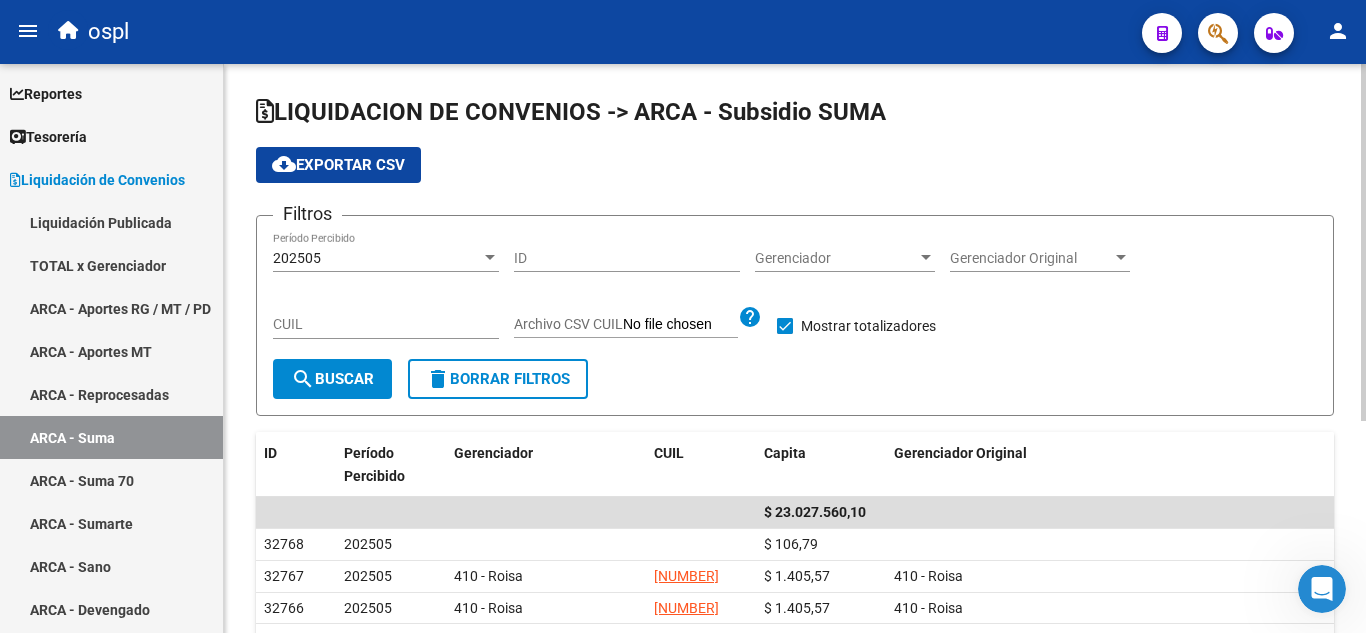 click at bounding box center [490, 258] 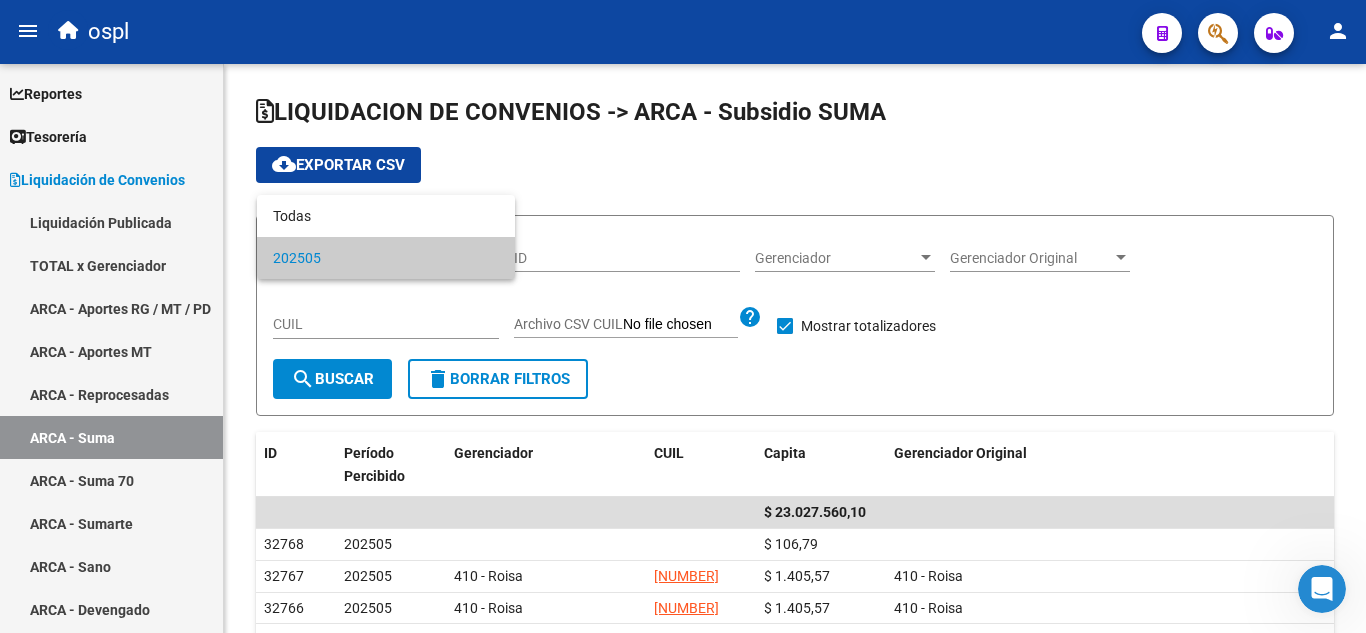 click at bounding box center (683, 316) 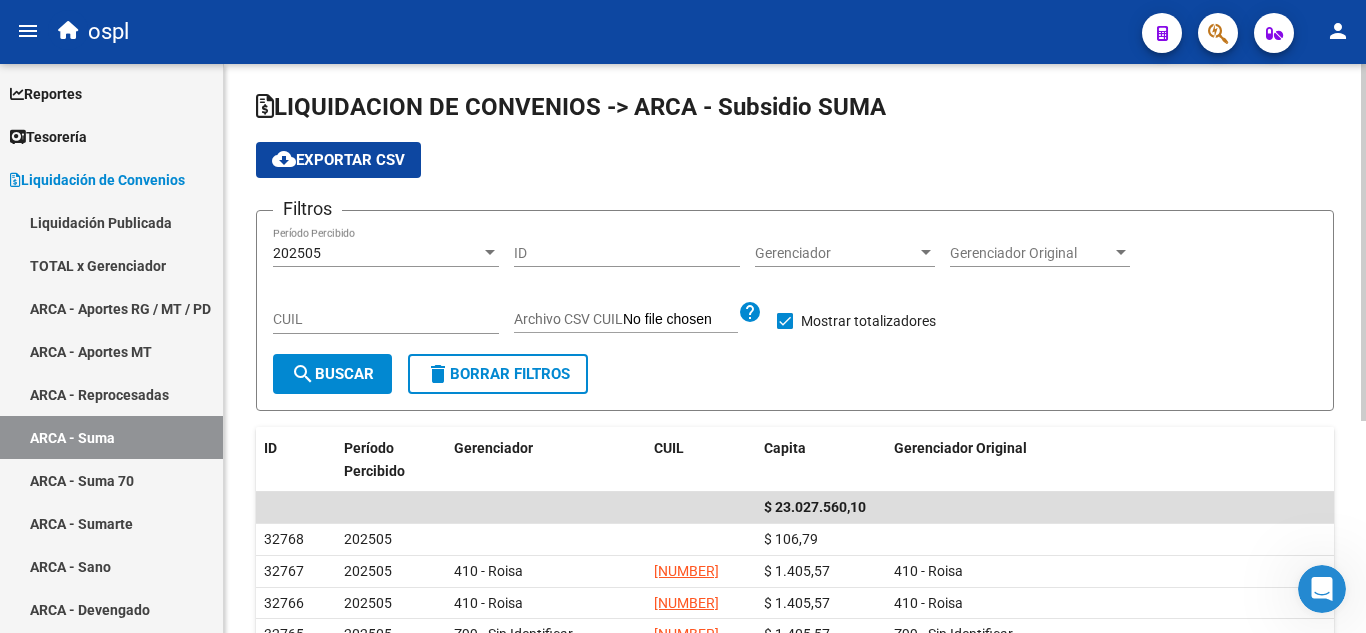 scroll, scrollTop: 0, scrollLeft: 0, axis: both 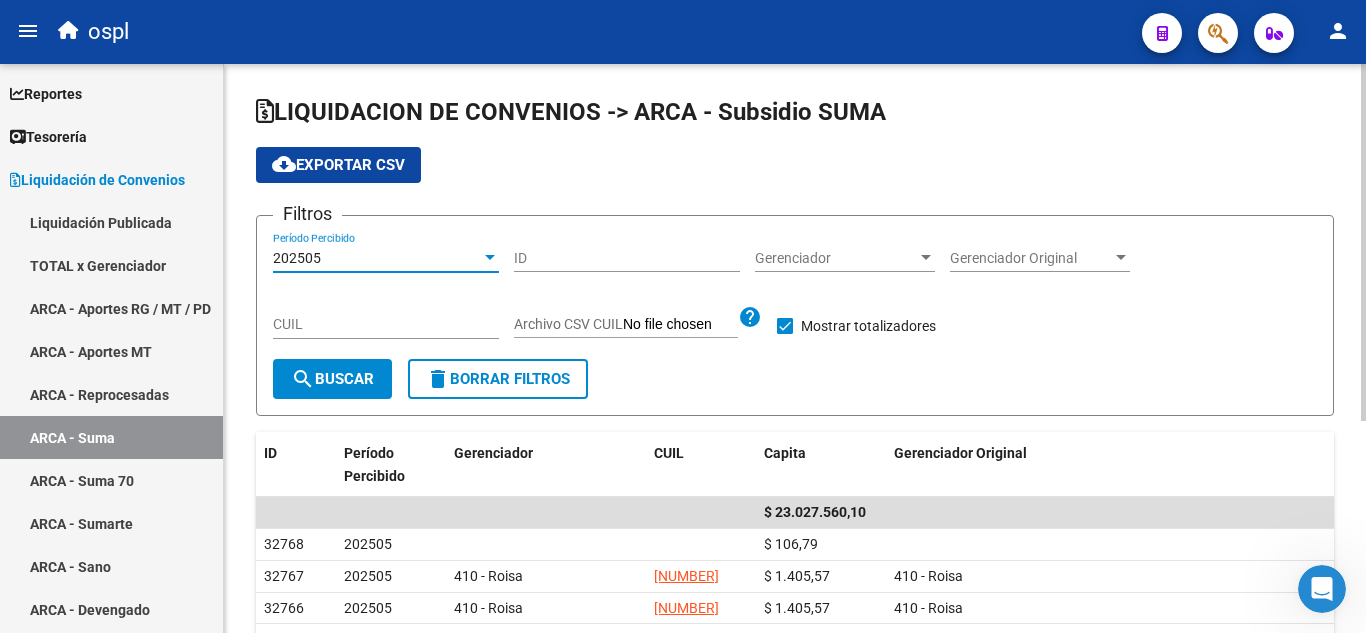 click on "202505" at bounding box center (377, 258) 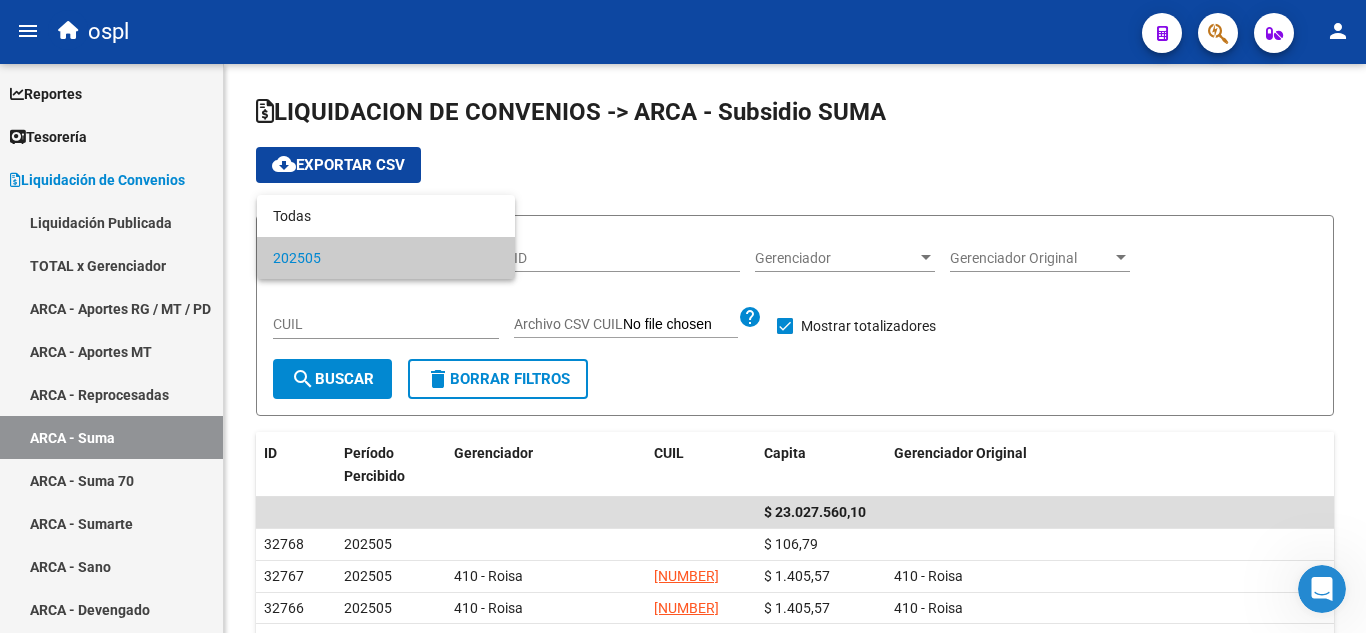 click at bounding box center [683, 316] 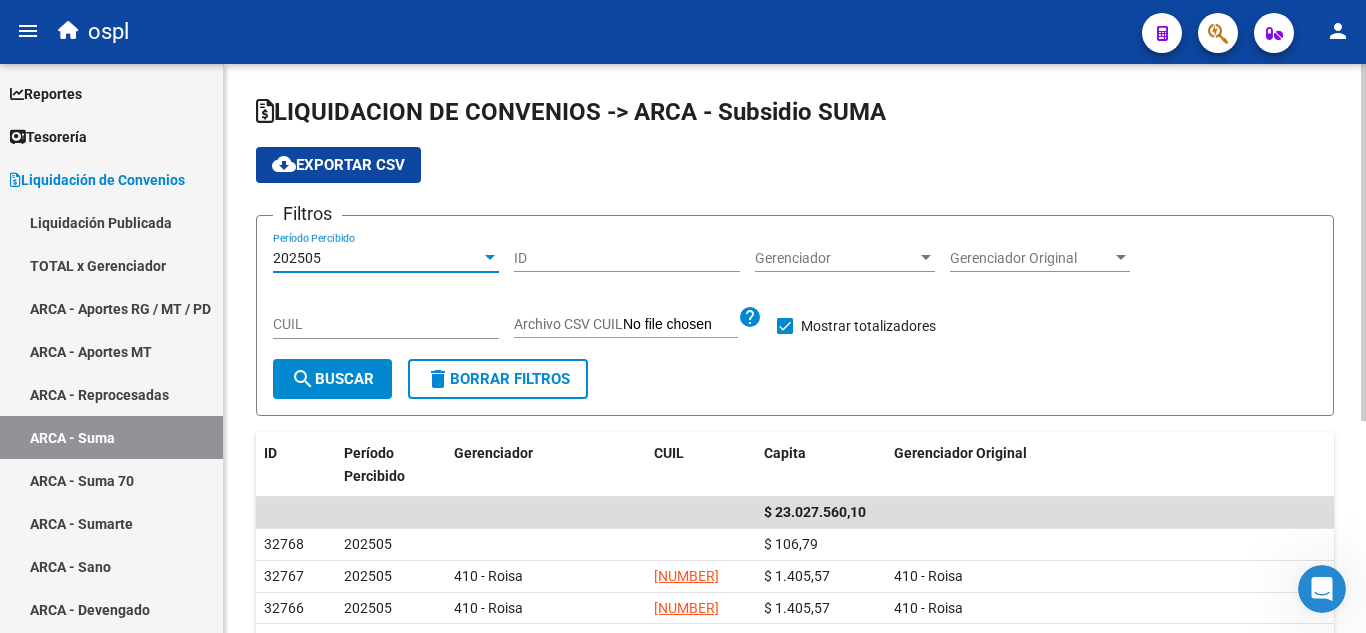 click at bounding box center (490, 258) 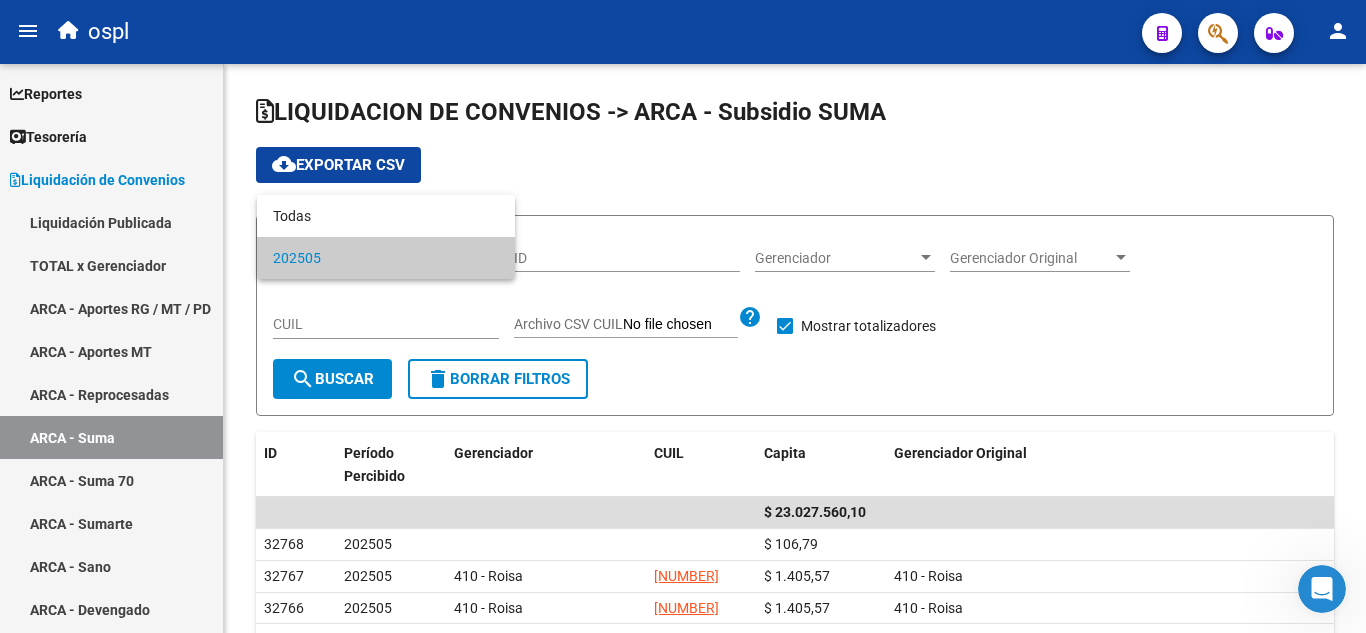 click on "202505" at bounding box center [386, 258] 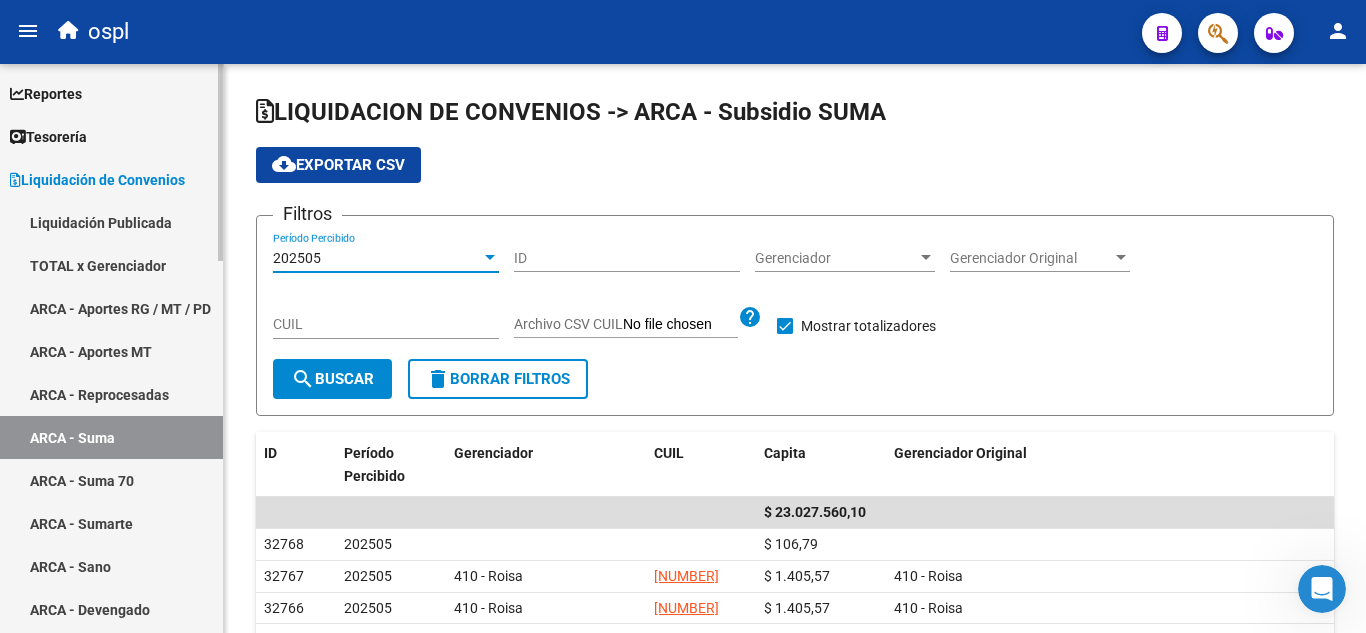 click on "ARCA - Sumarte" at bounding box center (111, 523) 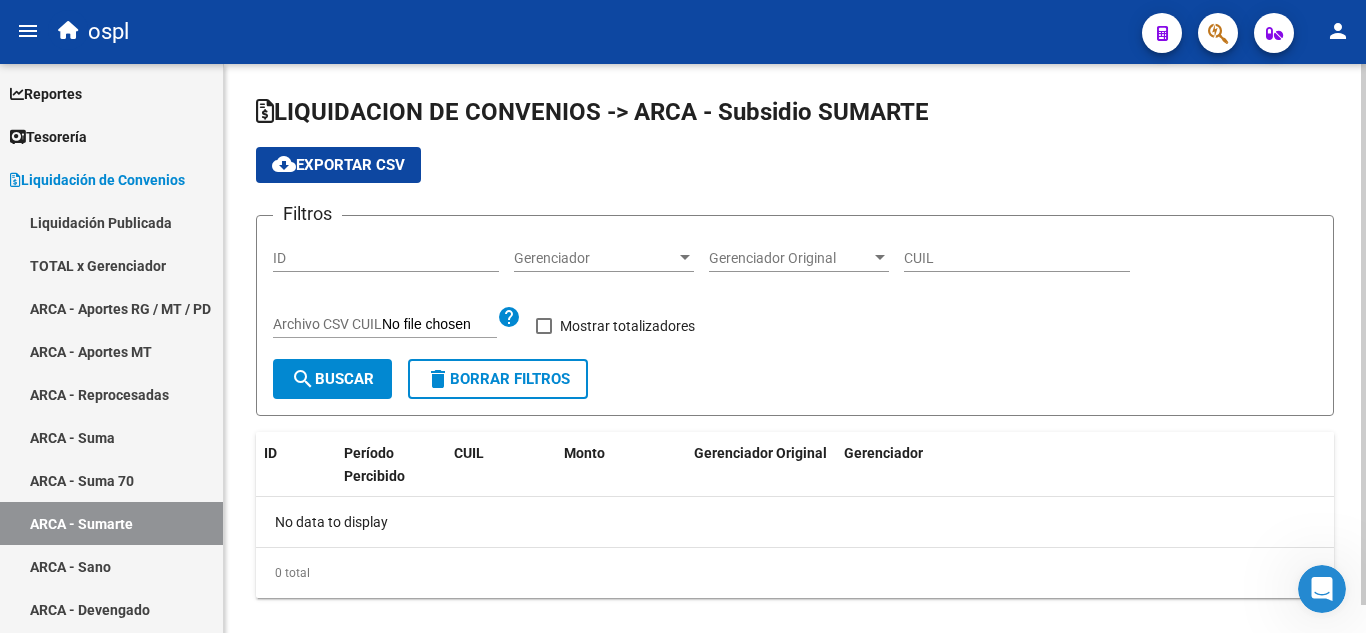 checkbox on "true" 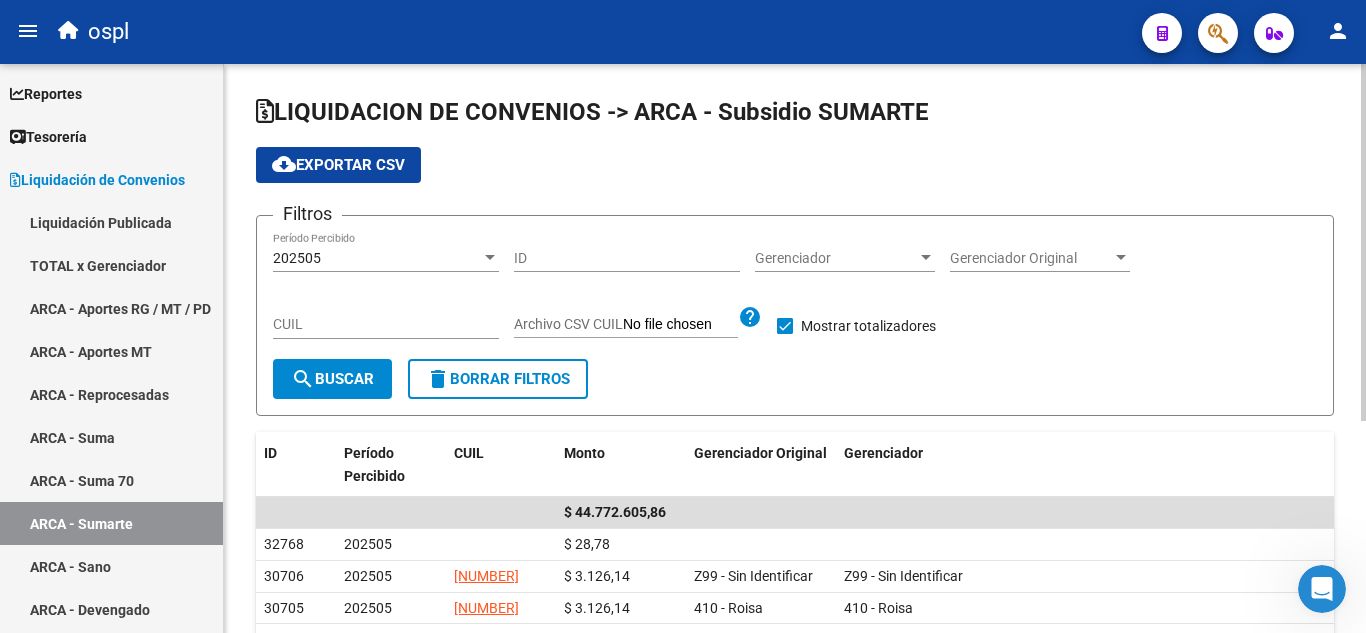click at bounding box center (490, 257) 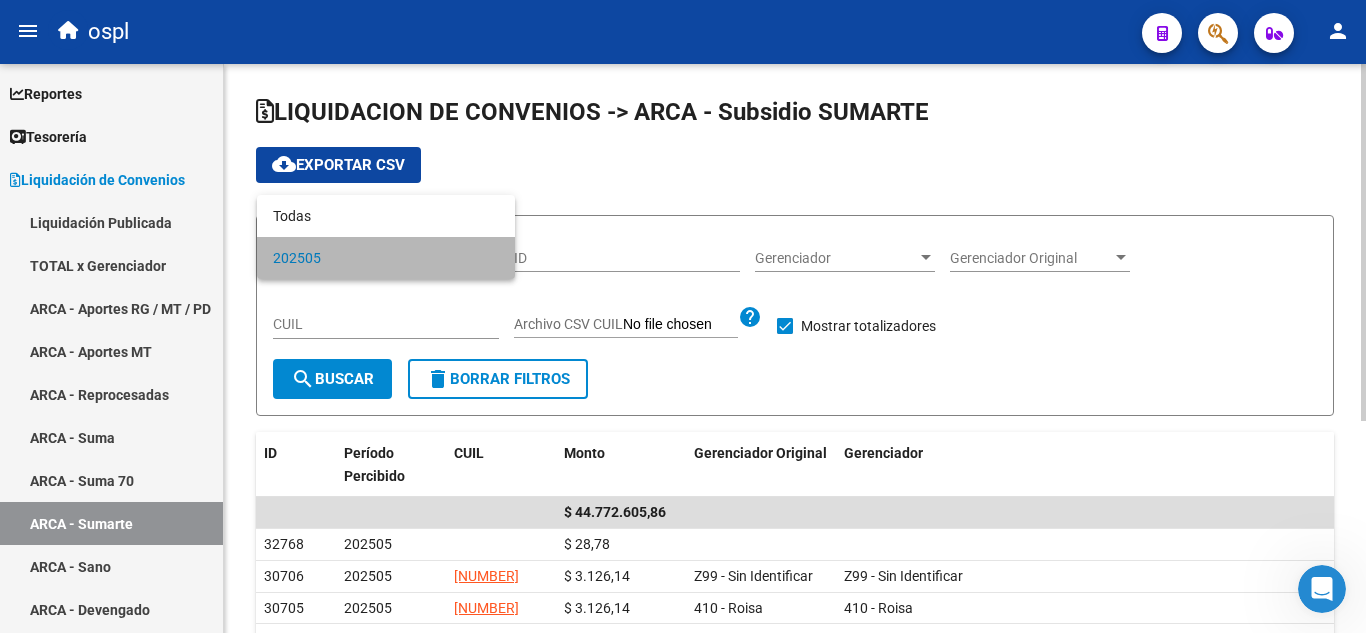 click on "202505" at bounding box center [386, 258] 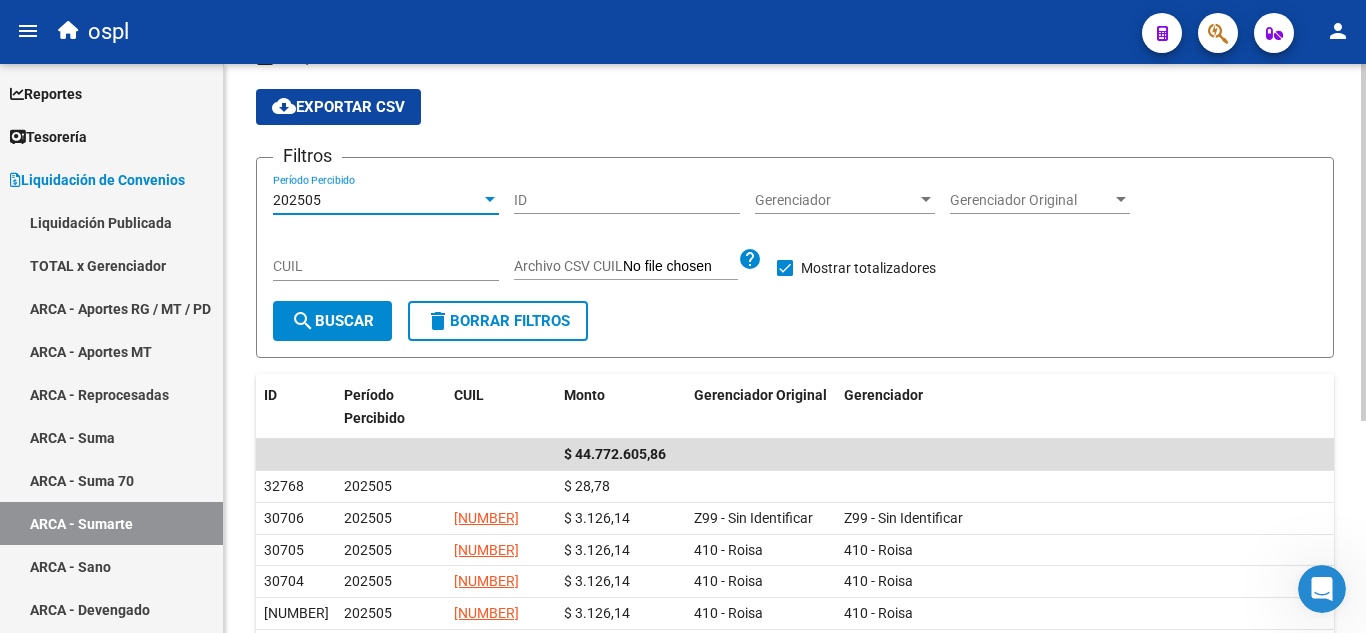 scroll, scrollTop: 100, scrollLeft: 0, axis: vertical 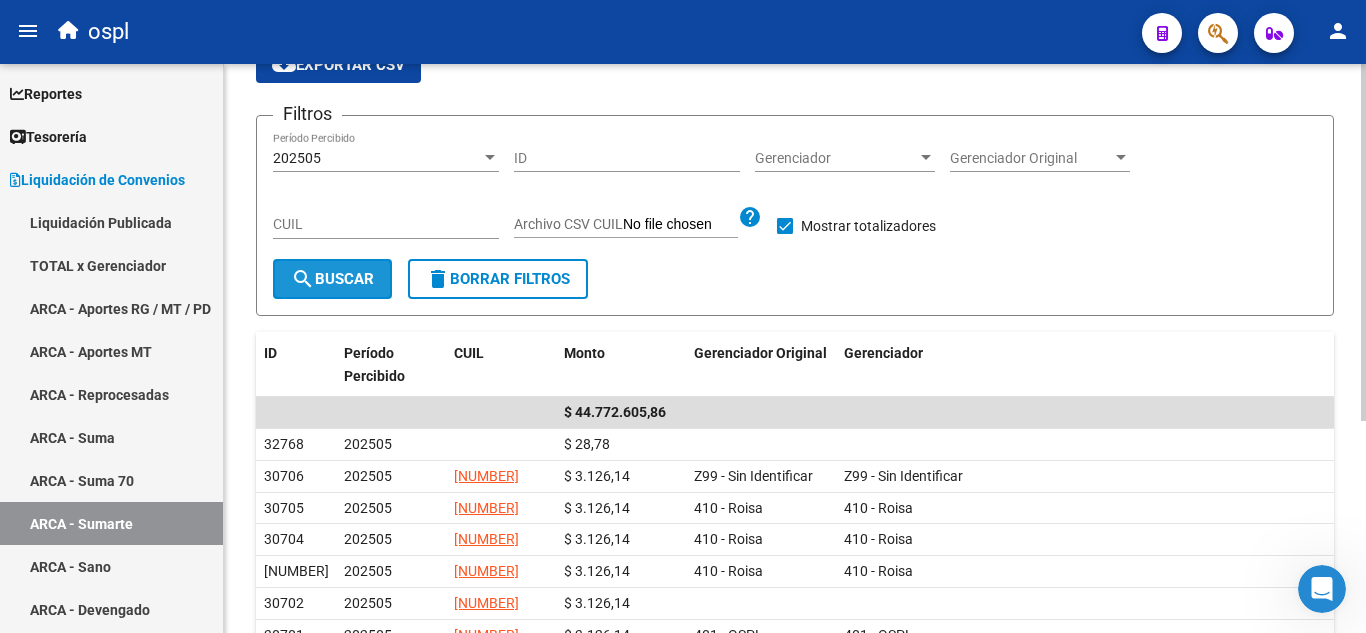 click on "search  Buscar" 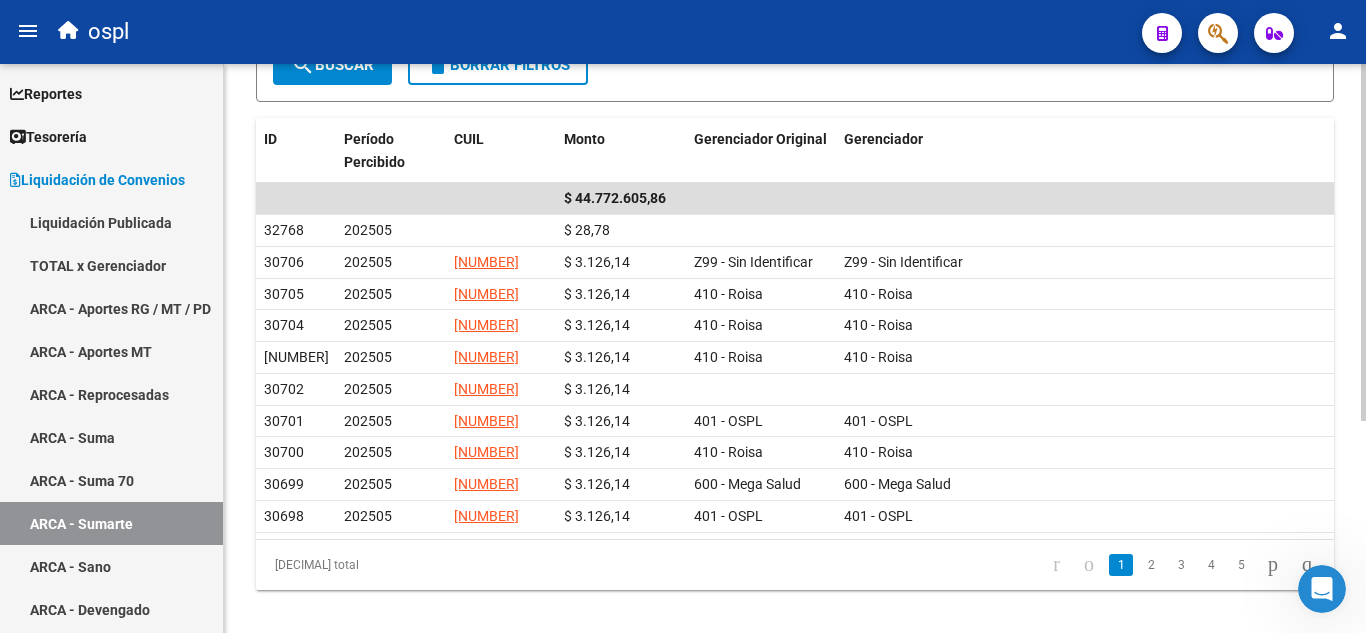 scroll, scrollTop: 337, scrollLeft: 0, axis: vertical 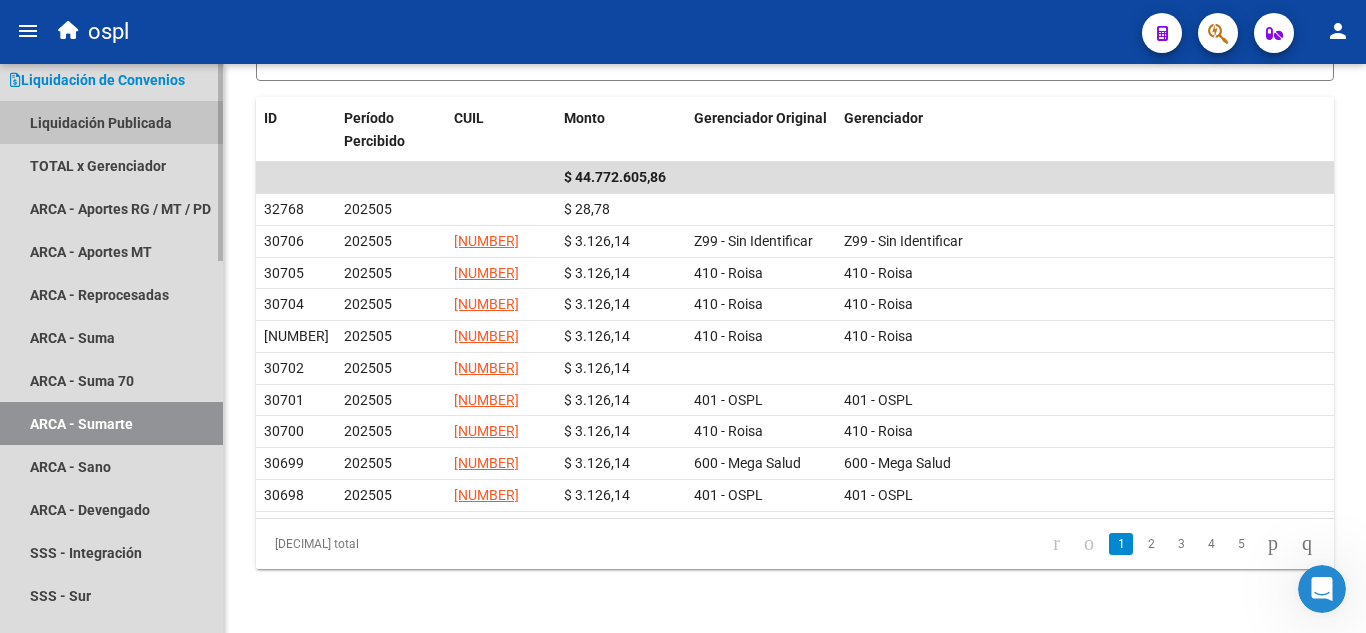 click on "Liquidación Publicada" at bounding box center [111, 122] 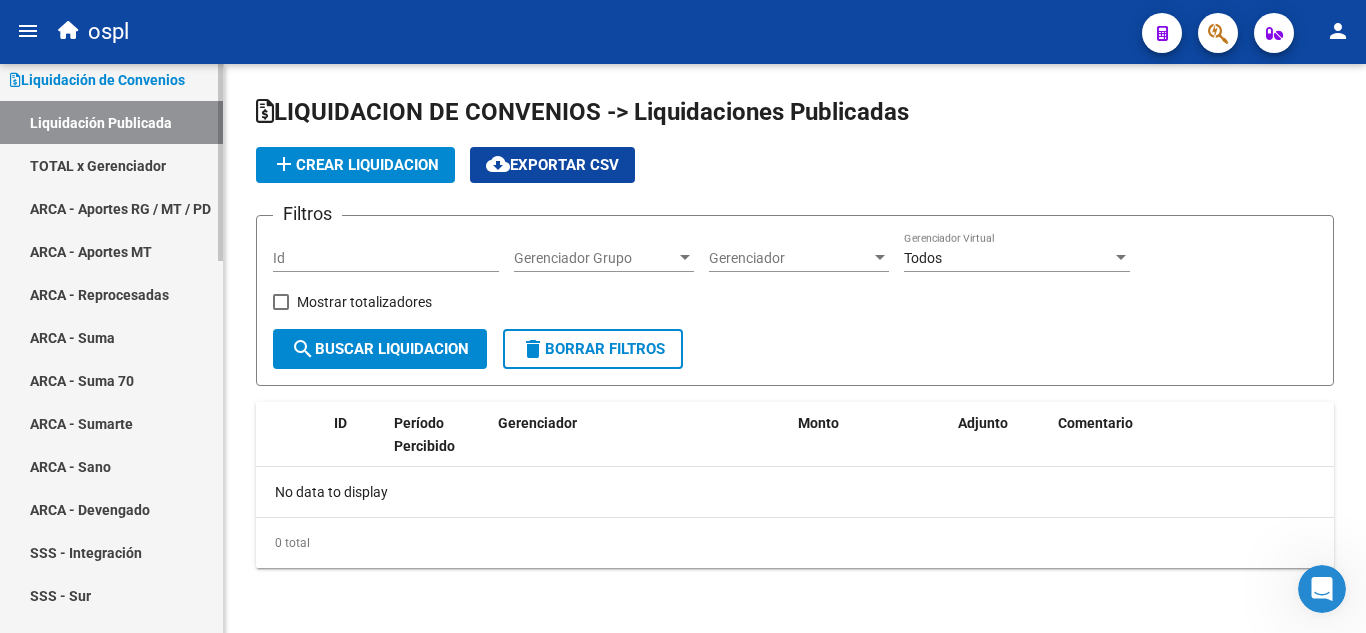 scroll, scrollTop: 0, scrollLeft: 0, axis: both 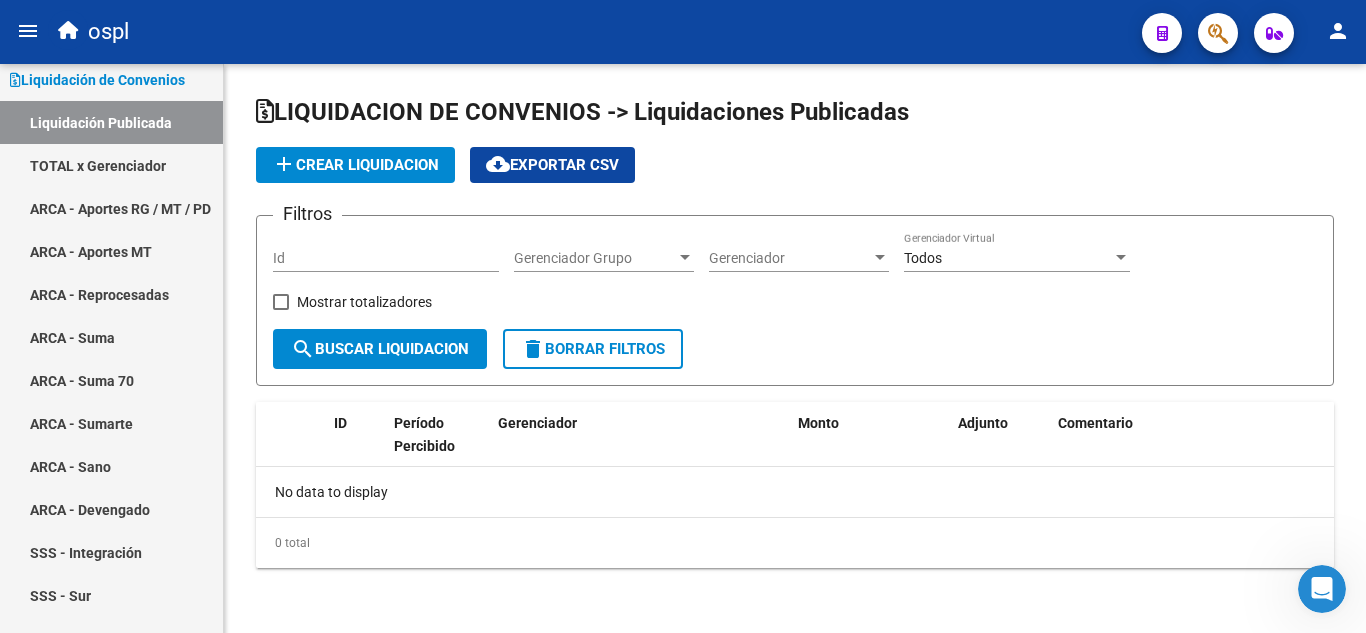 checkbox on "true" 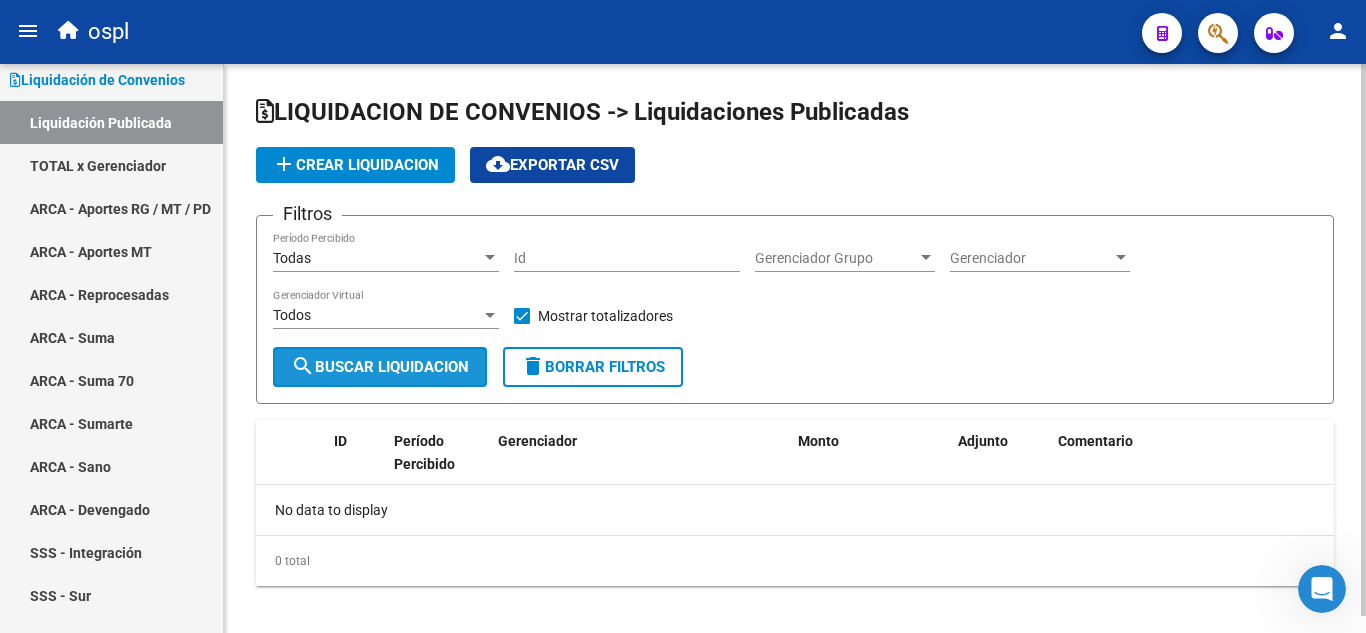 click on "search  Buscar Liquidacion" 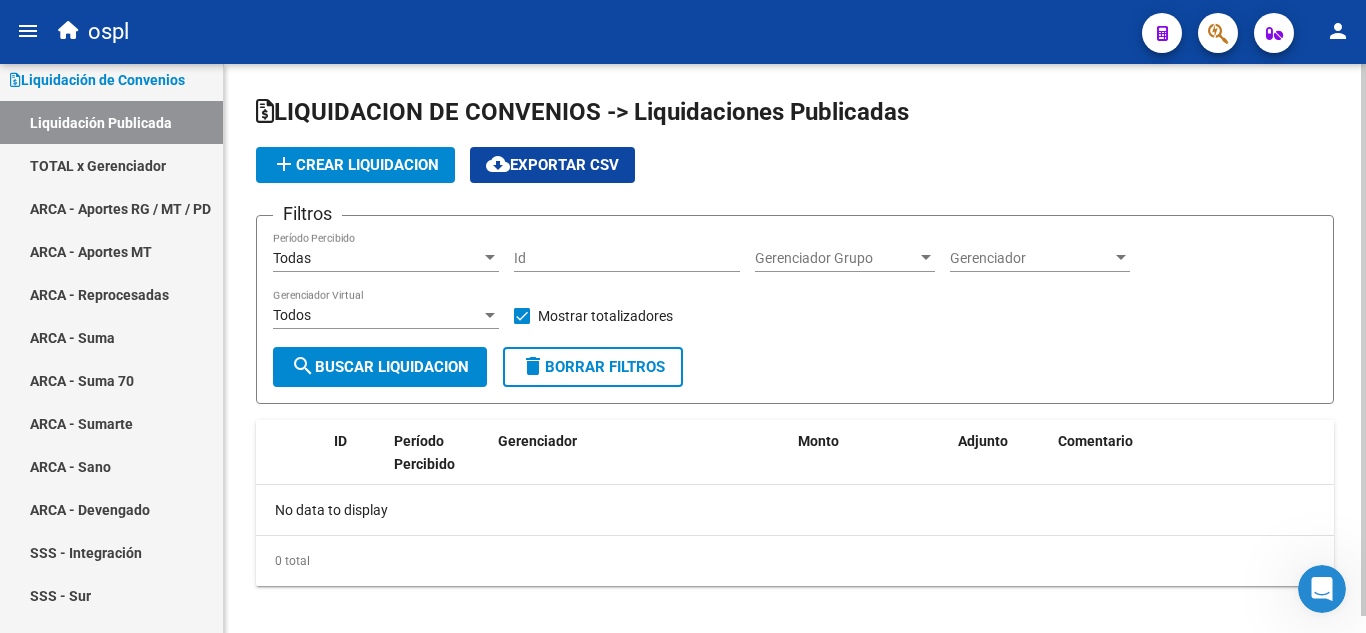click on "Todas" at bounding box center (377, 258) 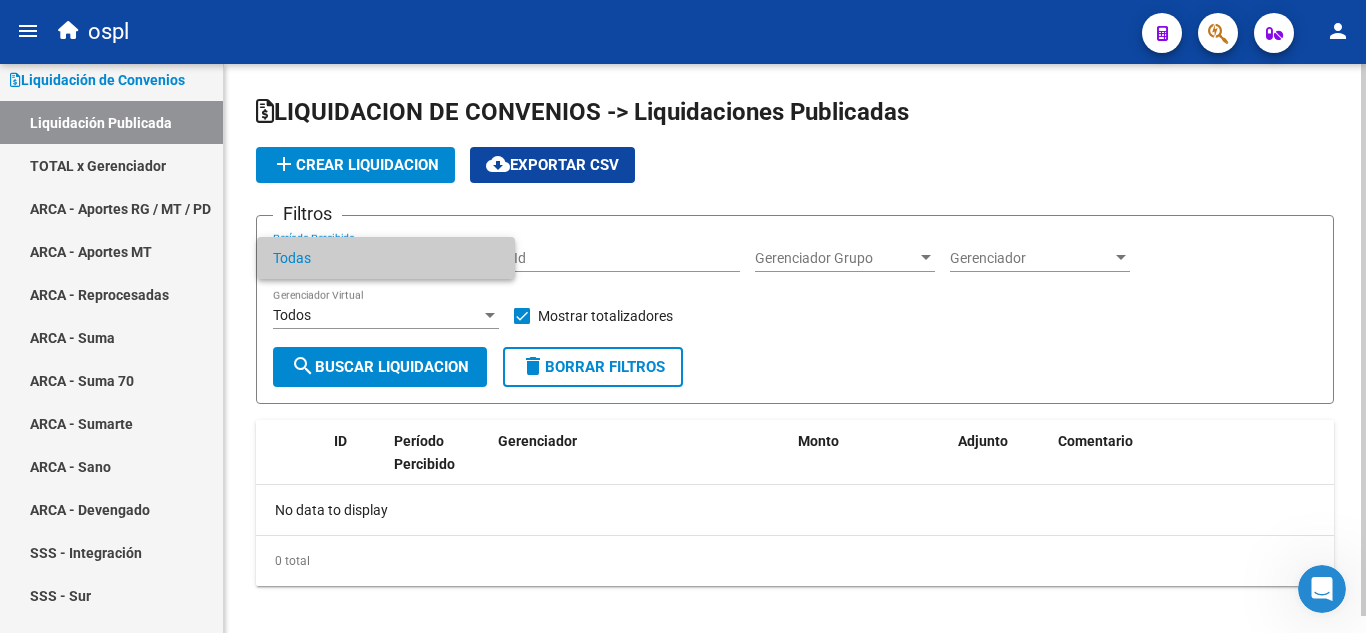 click on "Todas" at bounding box center [386, 258] 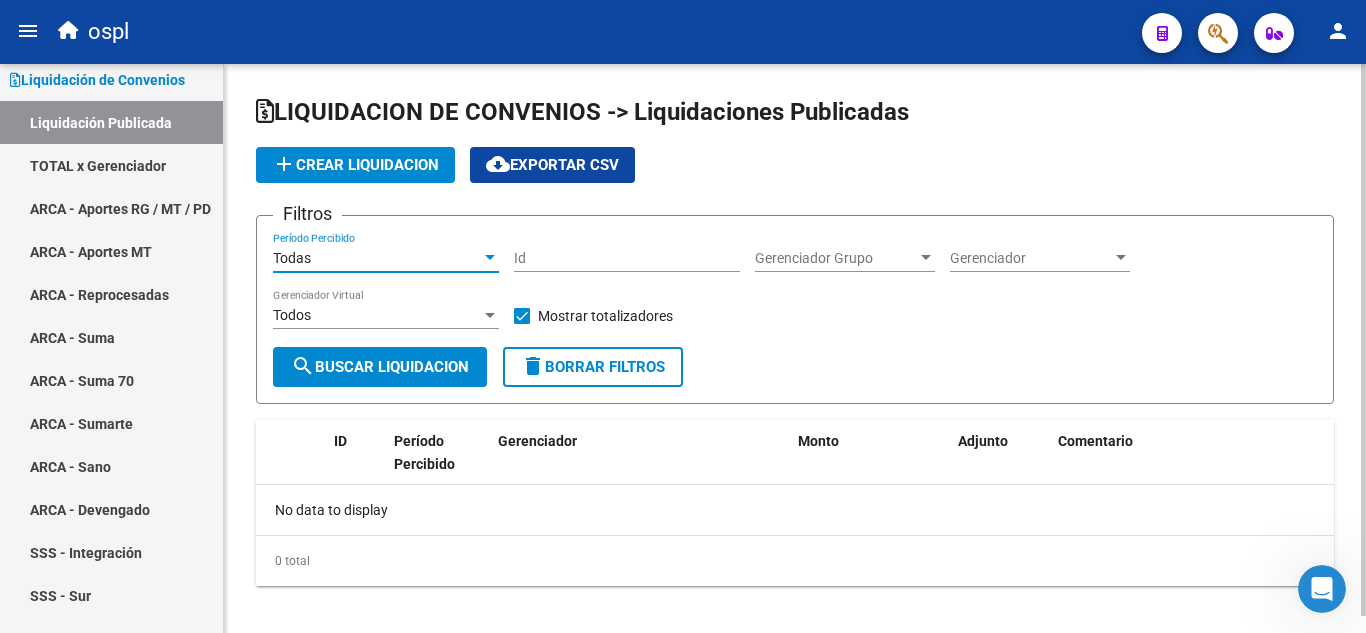 click on "search  Buscar Liquidacion" 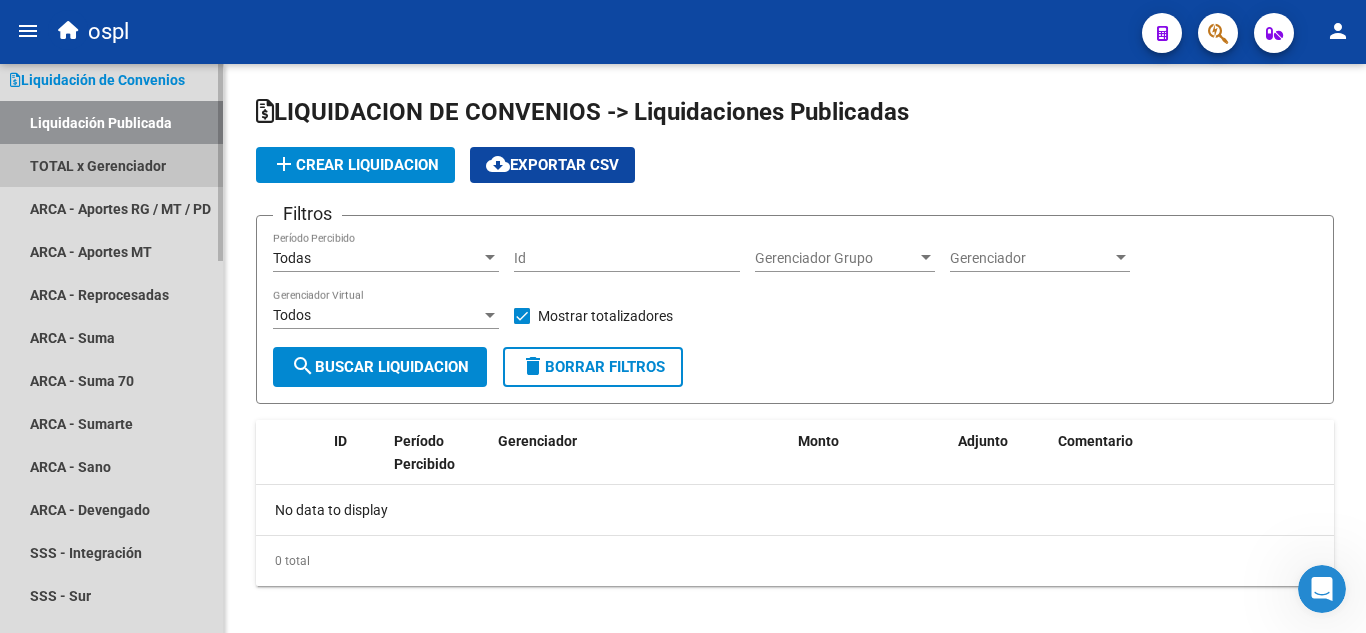 click on "TOTAL x Gerenciador" at bounding box center [111, 165] 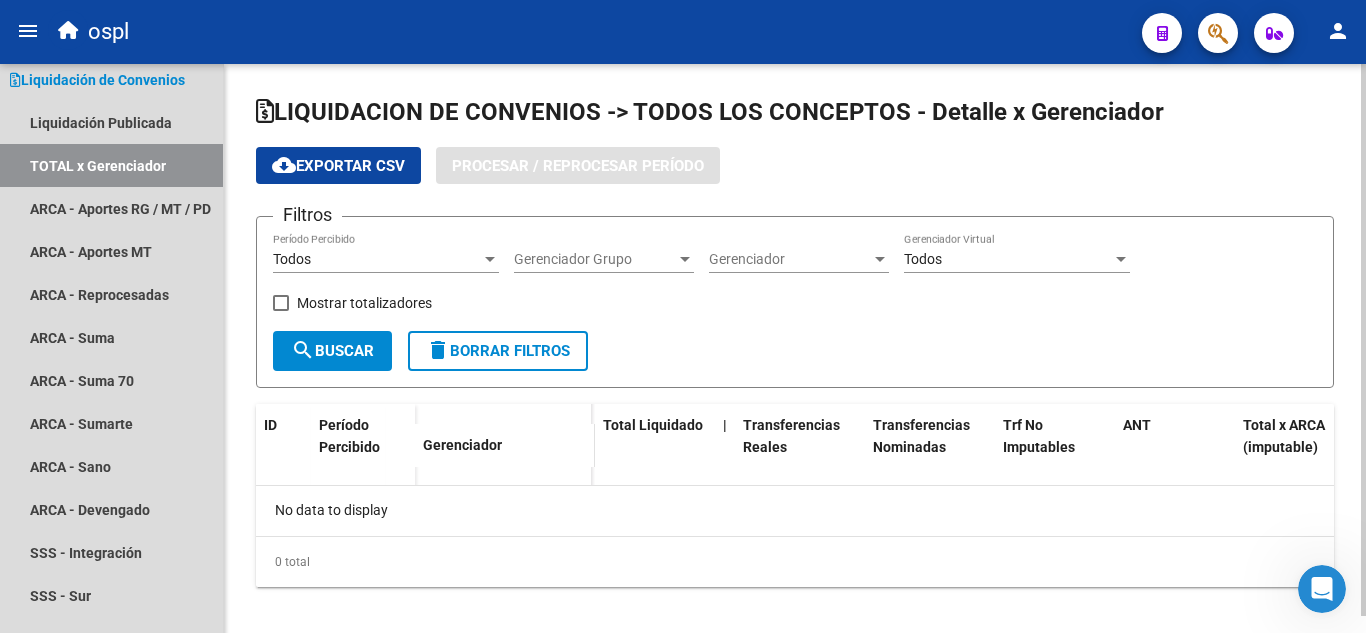checkbox on "true" 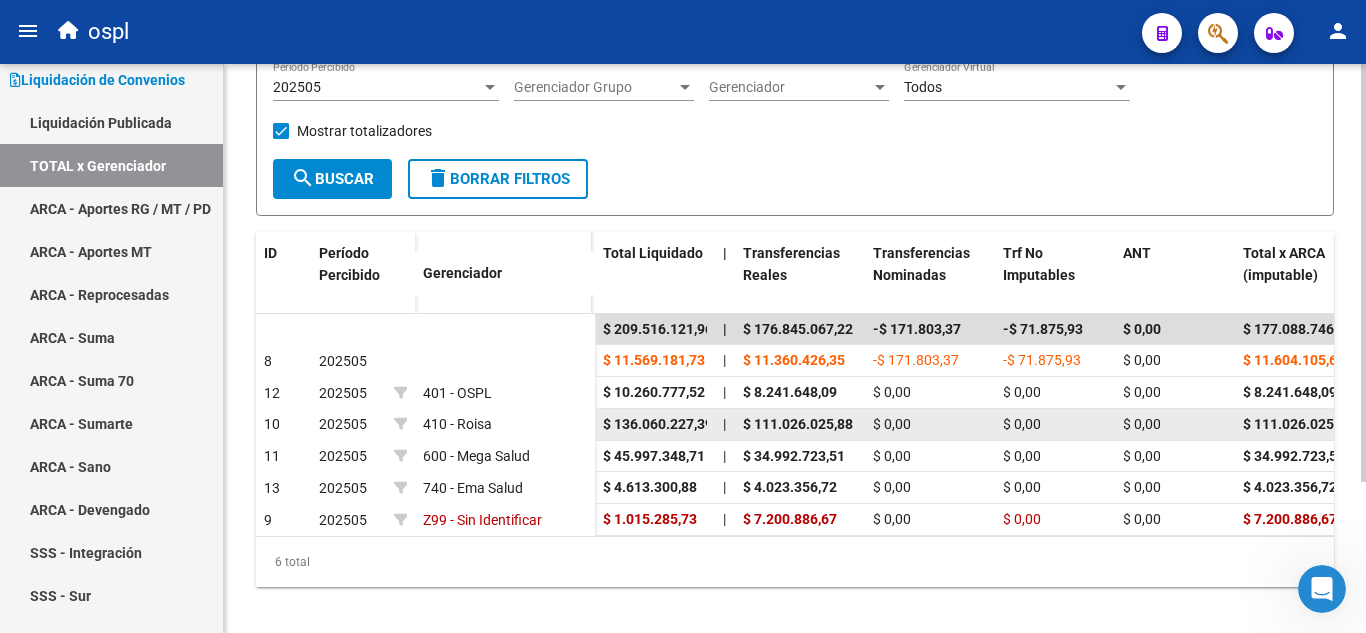 scroll, scrollTop: 205, scrollLeft: 0, axis: vertical 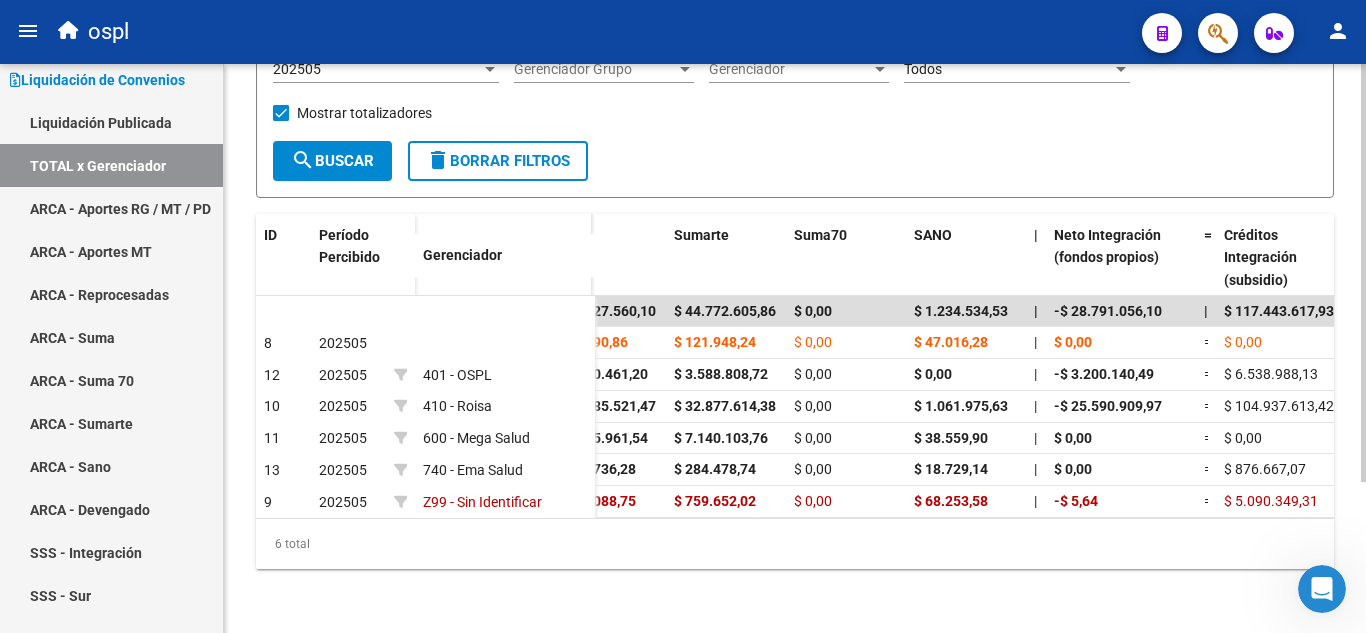 click on "LIQUIDACION DE CONVENIOS -> TODOS LOS CONCEPTOS - Detalle x Gerenciador cloud_download  Exportar CSV  Procesar / Reprocesar período Filtros 202505 Período Percibido Gerenciador Grupo Gerenciador Grupo Gerenciador Gerenciador Todos Gerenciador Virtual    Mostrar totalizadores  search  Buscar  delete  Borrar Filtros  ID Período Percibido Gerenciador Total Liquidado | Transferencias Reales Transferencias Nominadas Trf No Imputables ANT Total x ARCA (imputable) = Trf Aporte Trf Aporte Intereses Prorrateados Trf Contribucion Prorrateada Trf Contribucion Intereses Prorateada Trf Monotributo Trf Monotributo Intereses Trf Personal Domestico Trf Personal Domestico Intereses | Fiscalizacion | Total Subsidios Suma Sumarte Suma70 SANO | Neto Integración (fondos propios) = Créditos Integración (subsidio) Débitos Integración (total fc) | Subsidio SUR | Fondo de Desempleo Capita Anses | Gastos Prestacionales | Aportes Reprocesados | Otros Débitos / Créditos | Comisión Convenio Comisión Bancaria | -[CURRENCY] [NUMBER]" 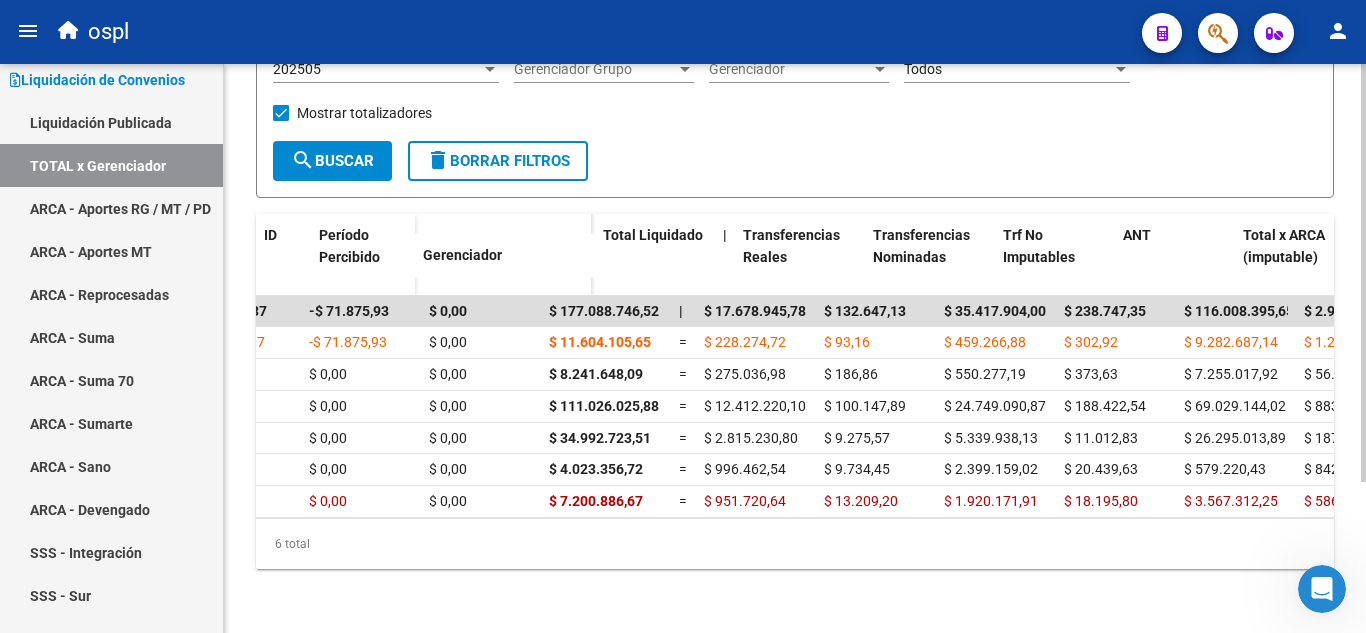 scroll, scrollTop: 0, scrollLeft: 0, axis: both 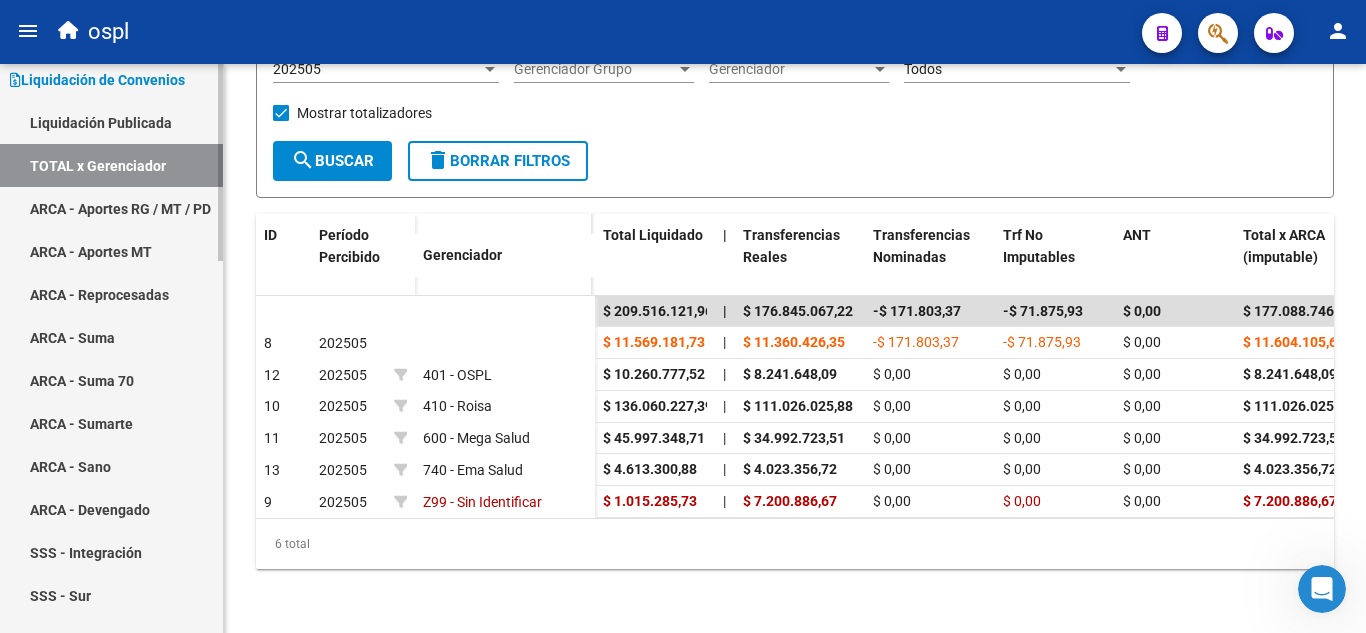 click on "ARCA - Sumarte" at bounding box center (111, 423) 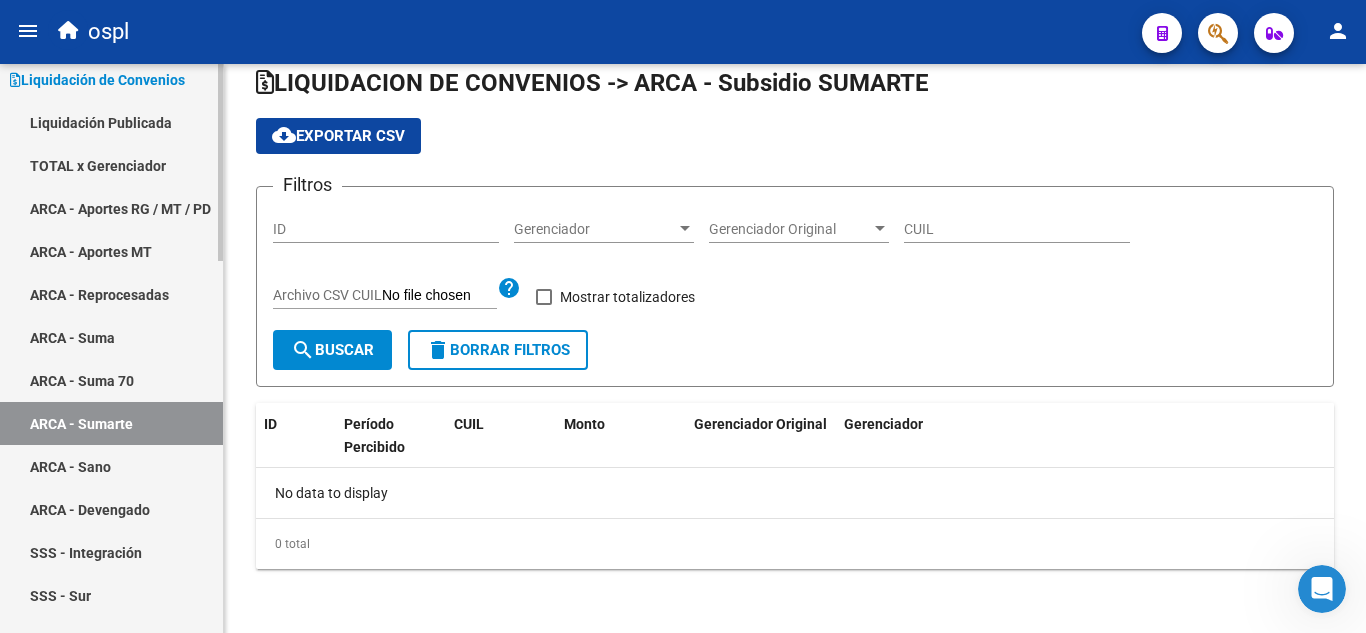scroll, scrollTop: 0, scrollLeft: 0, axis: both 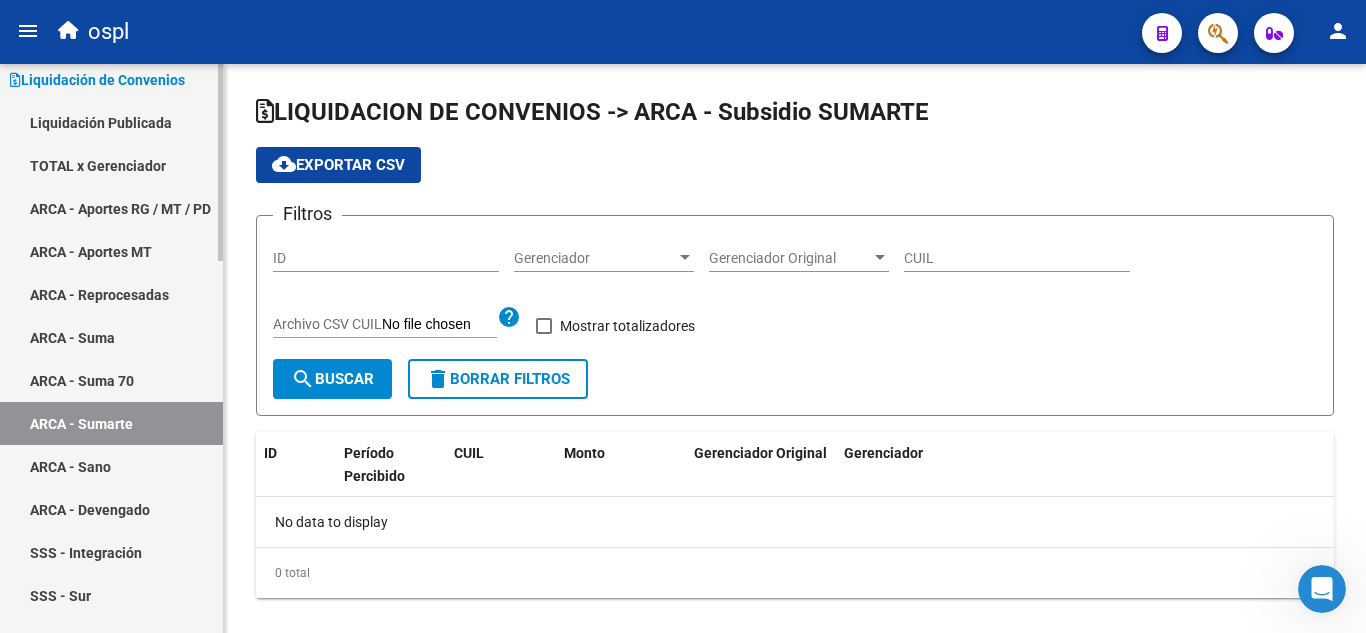 checkbox on "true" 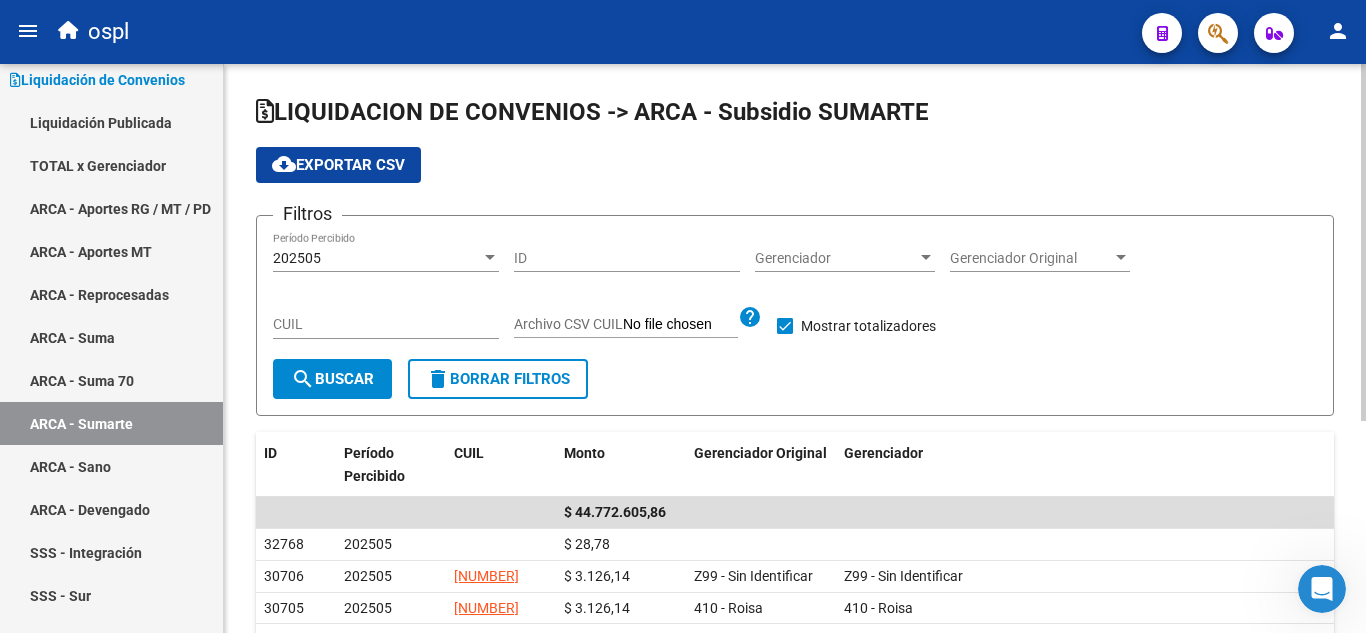 click on "202505" at bounding box center (377, 258) 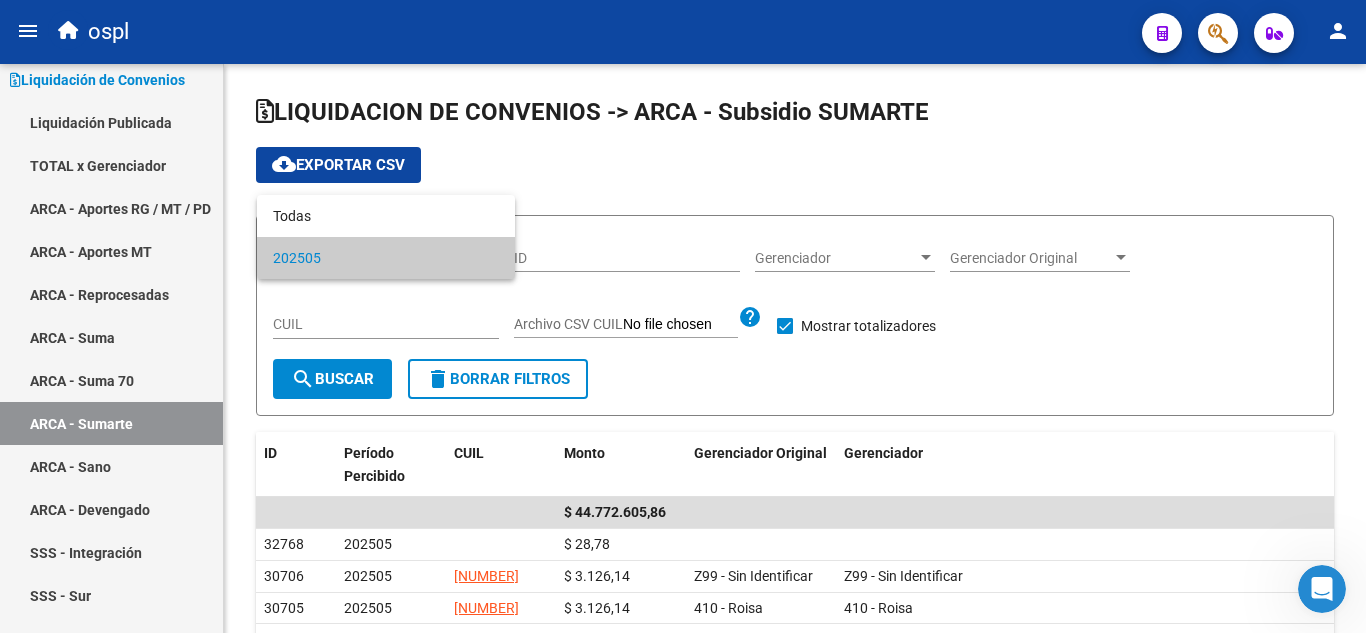 click at bounding box center (683, 316) 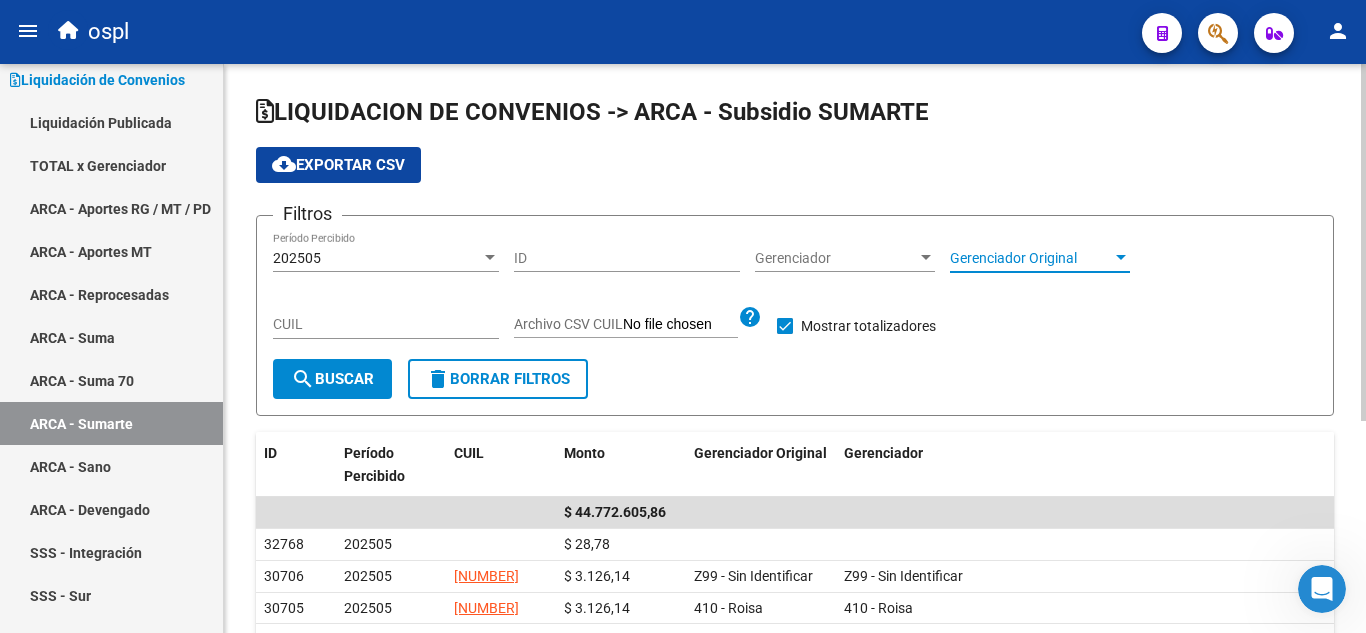 click on "Gerenciador Original" at bounding box center (1031, 258) 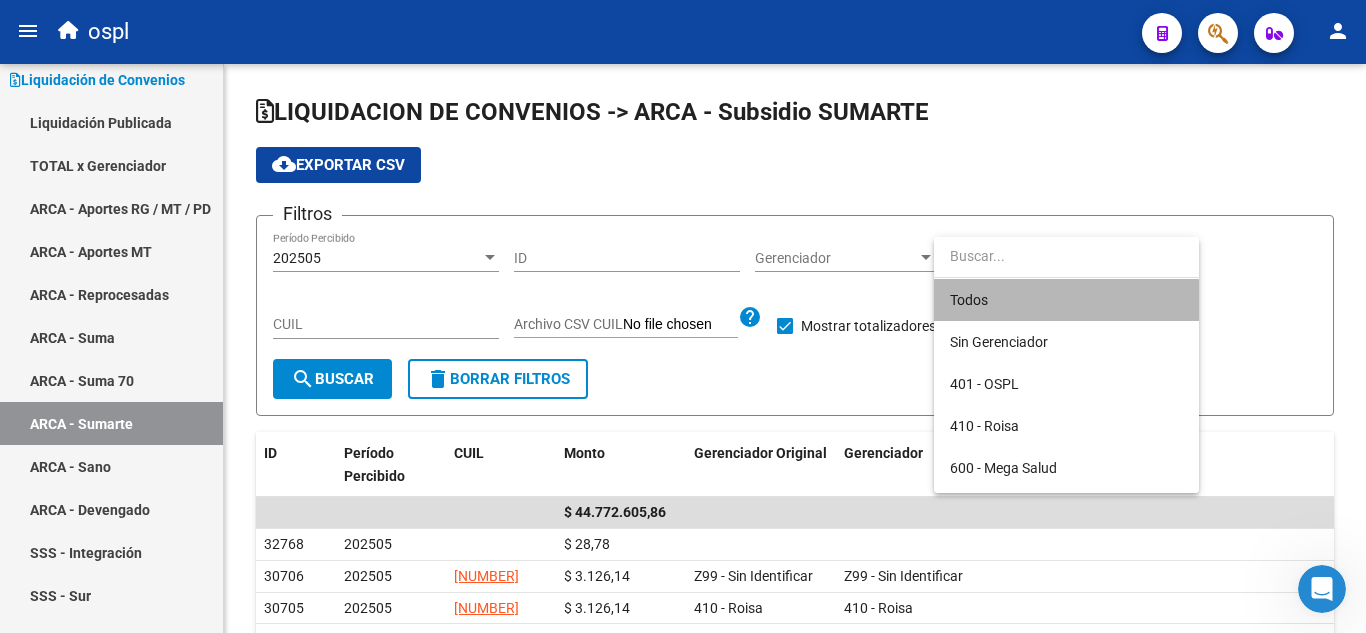 click on "Todos" at bounding box center (1066, 300) 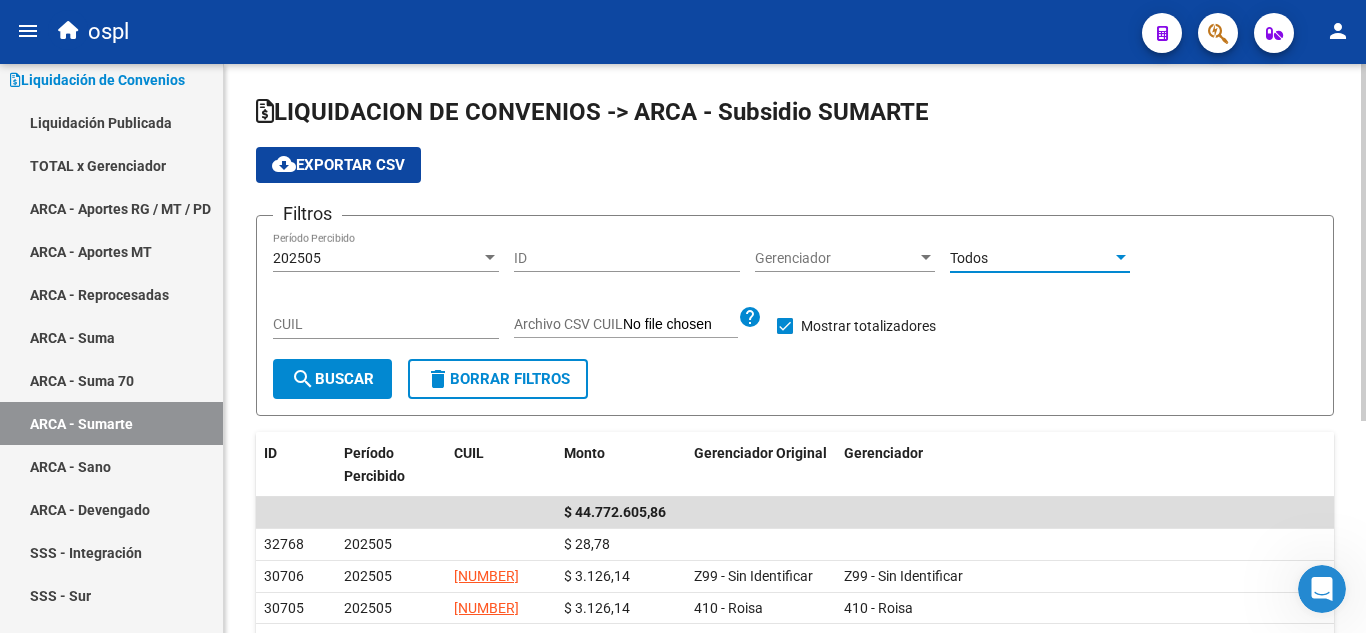 click on "search  Buscar" 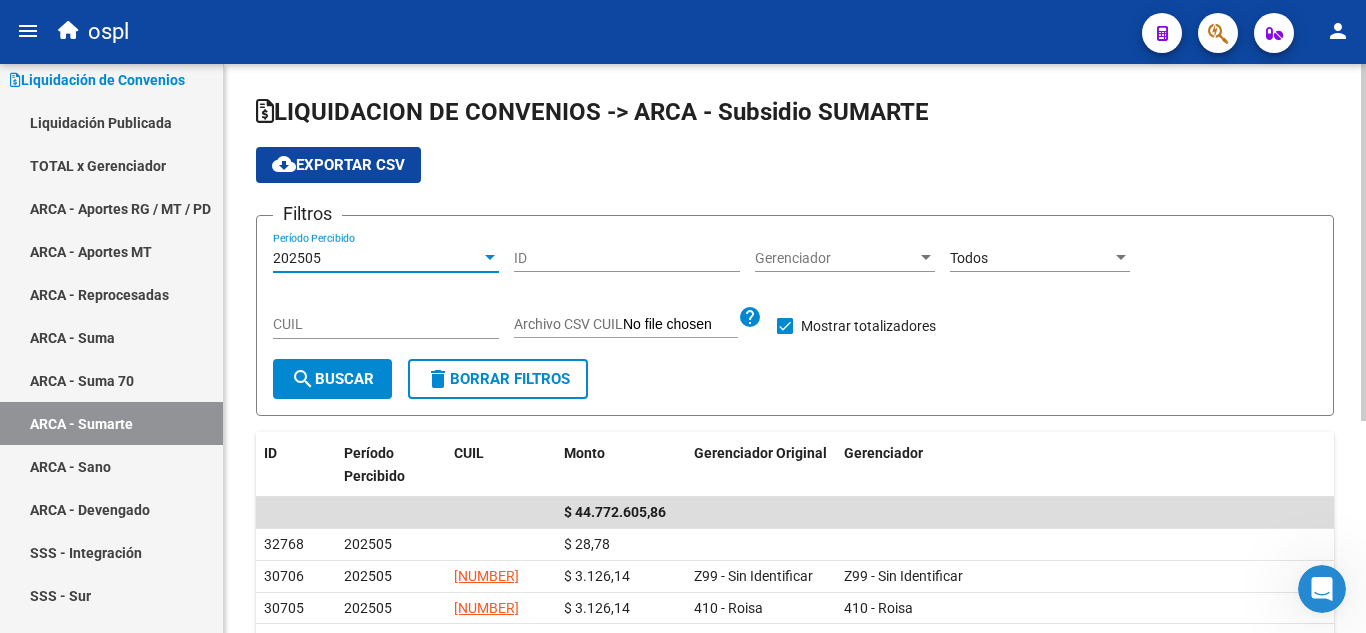 click on "202505" at bounding box center (377, 258) 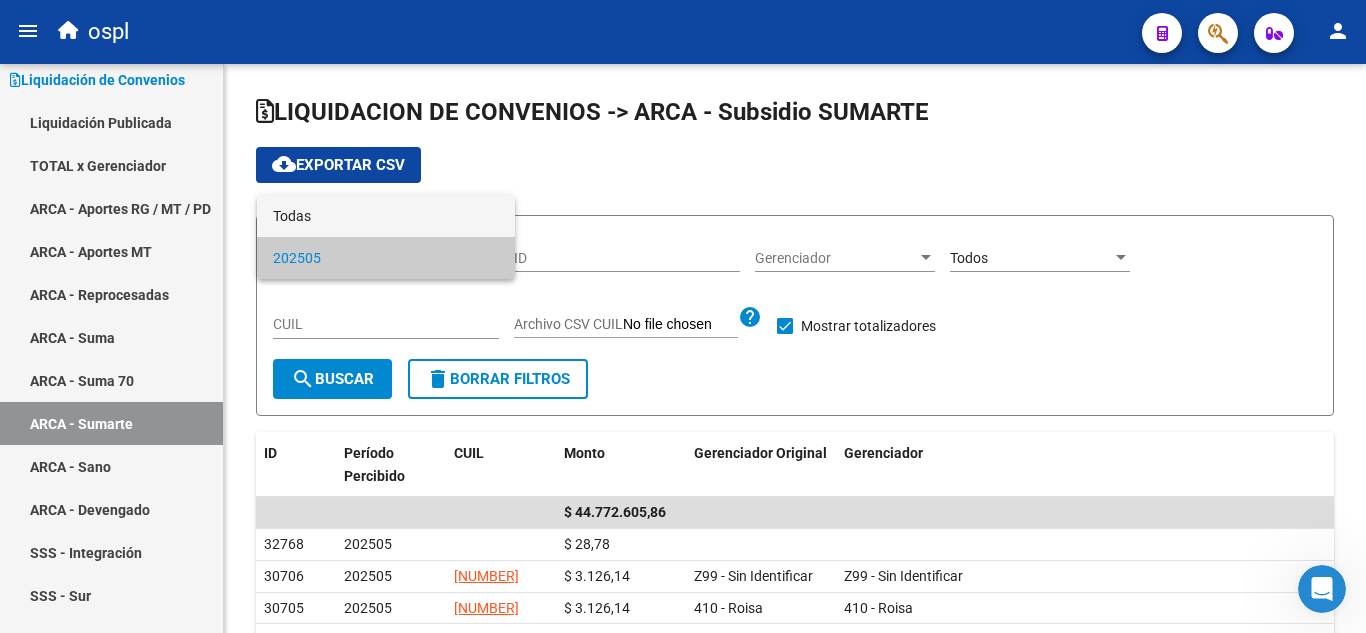 click on "Todas" at bounding box center (386, 216) 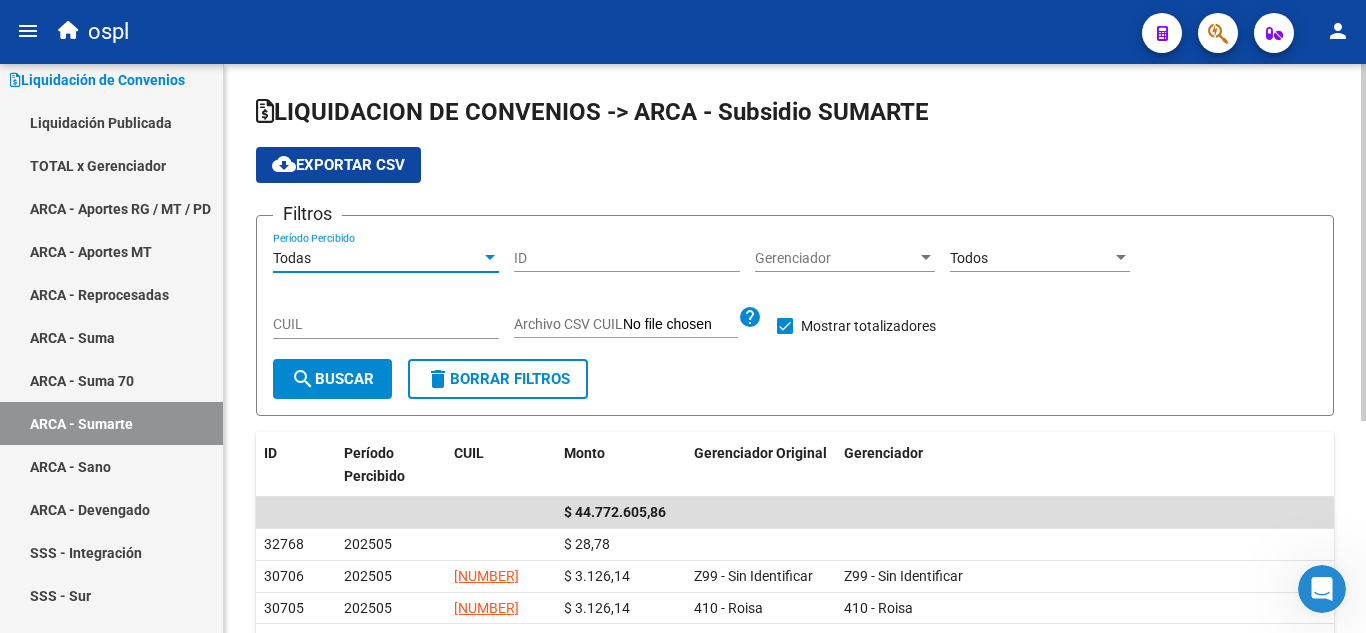 click on "search  Buscar" 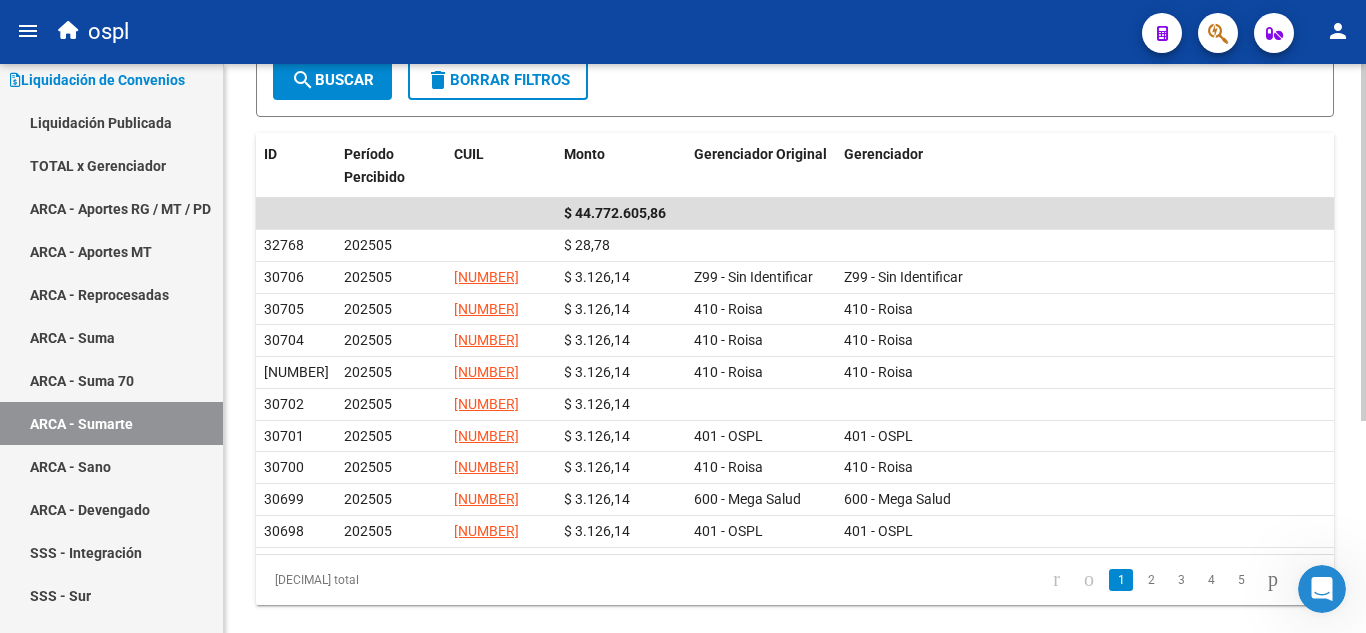 scroll, scrollTop: 337, scrollLeft: 0, axis: vertical 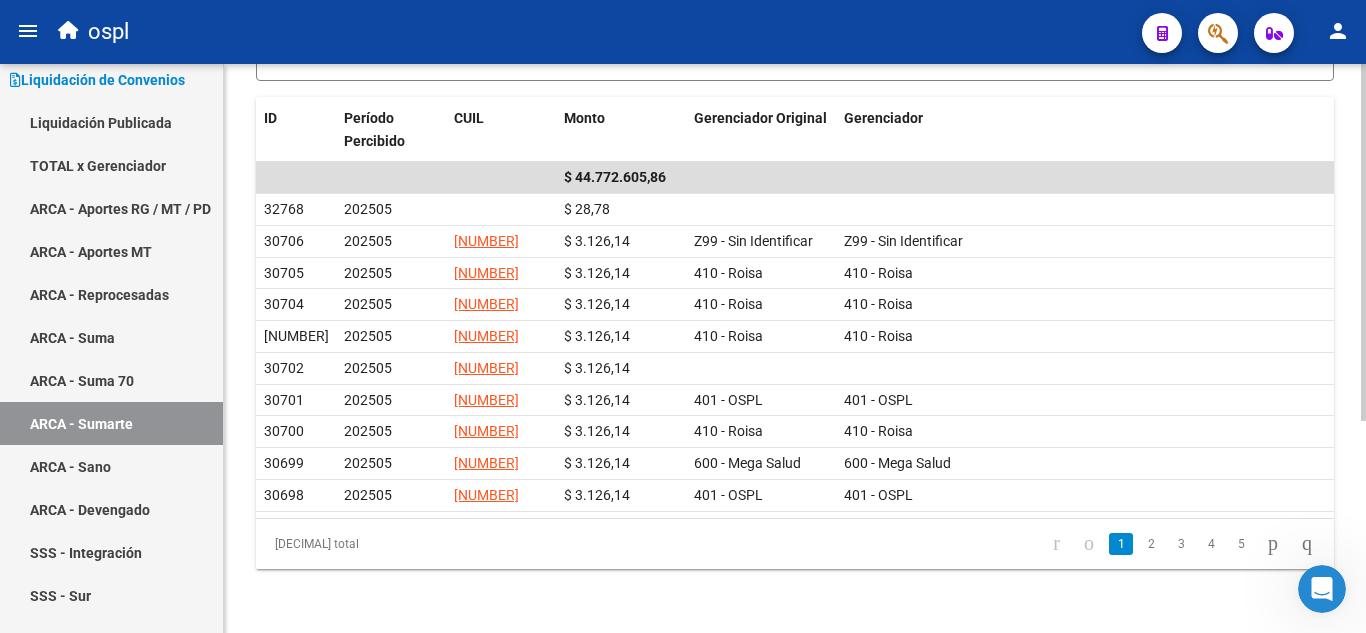 click on "5" 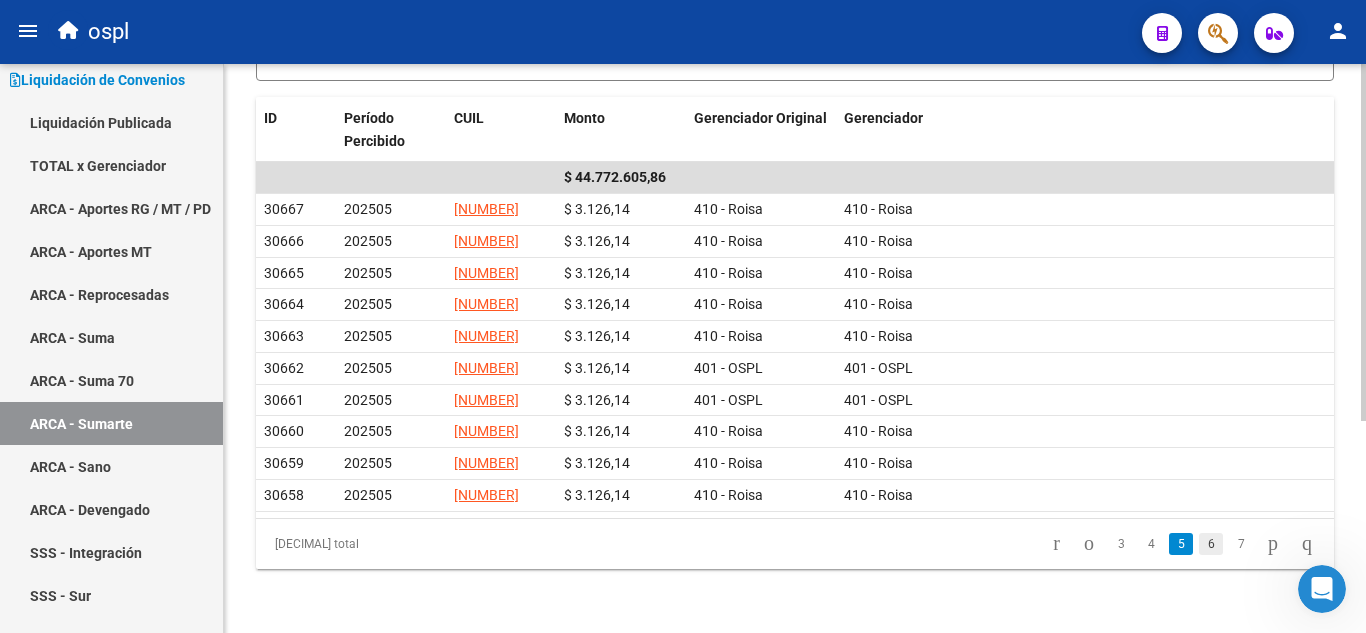 click on "6" 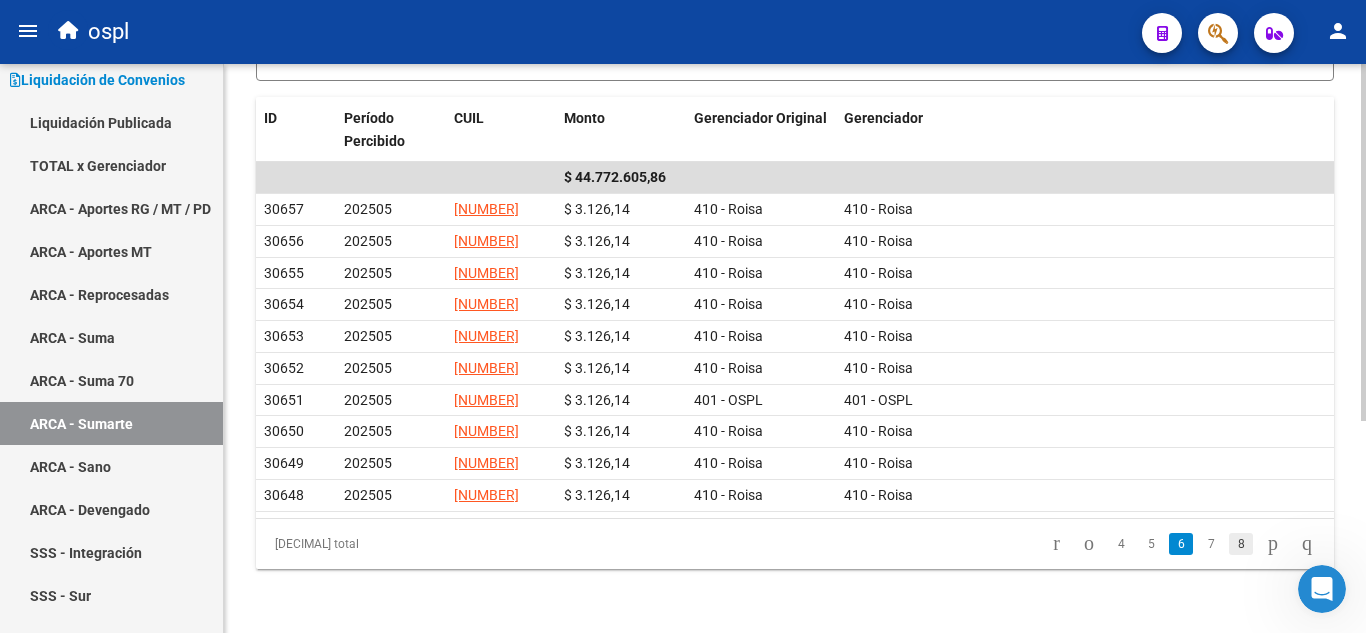 click on "8" 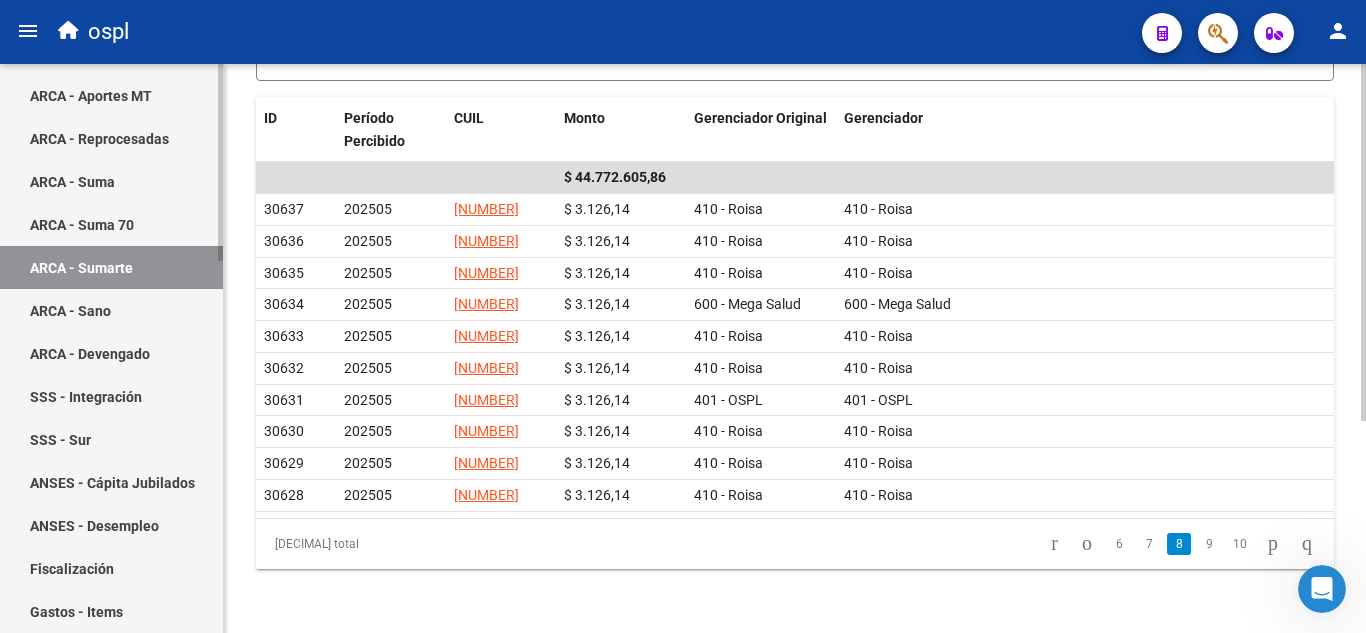scroll, scrollTop: 300, scrollLeft: 0, axis: vertical 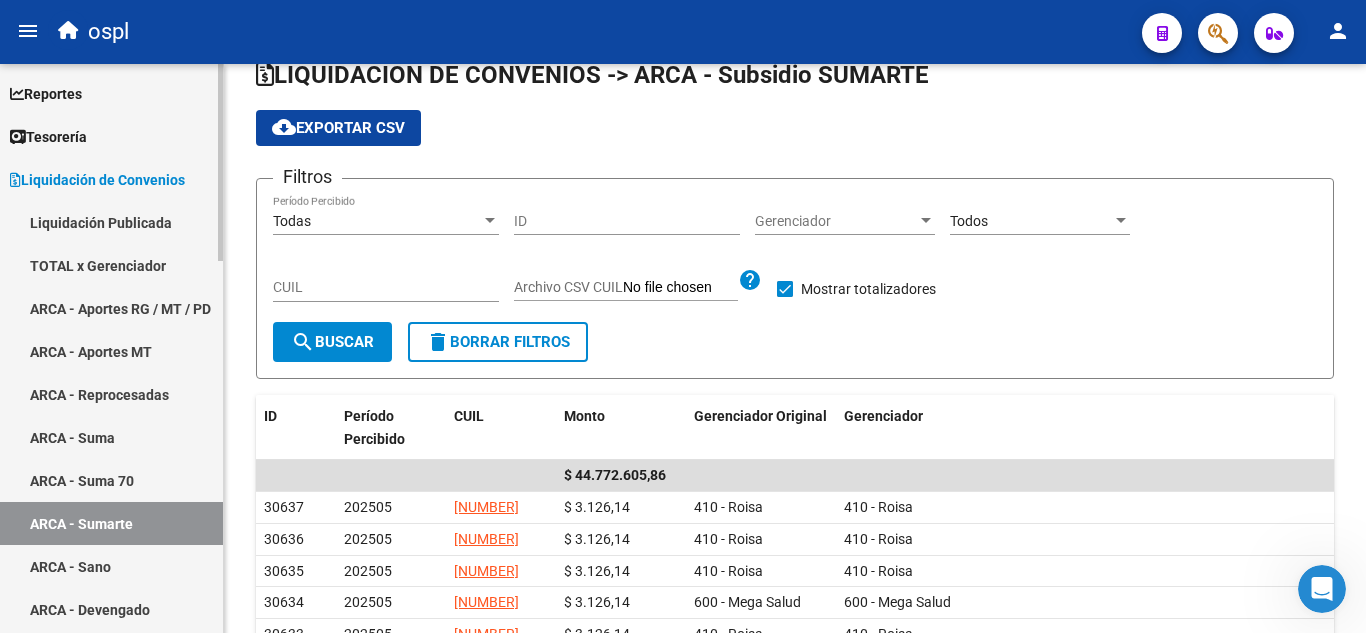 click on "Liquidación de Convenios" at bounding box center [97, 180] 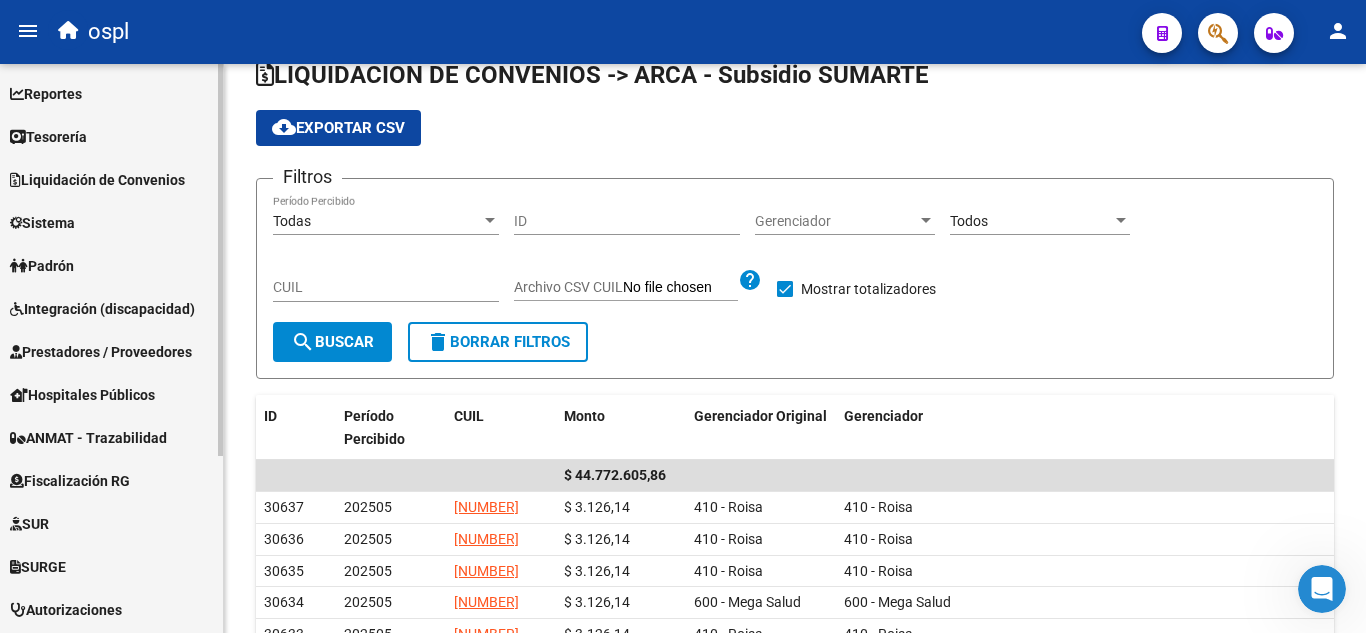 click on "Sistema" at bounding box center (111, 222) 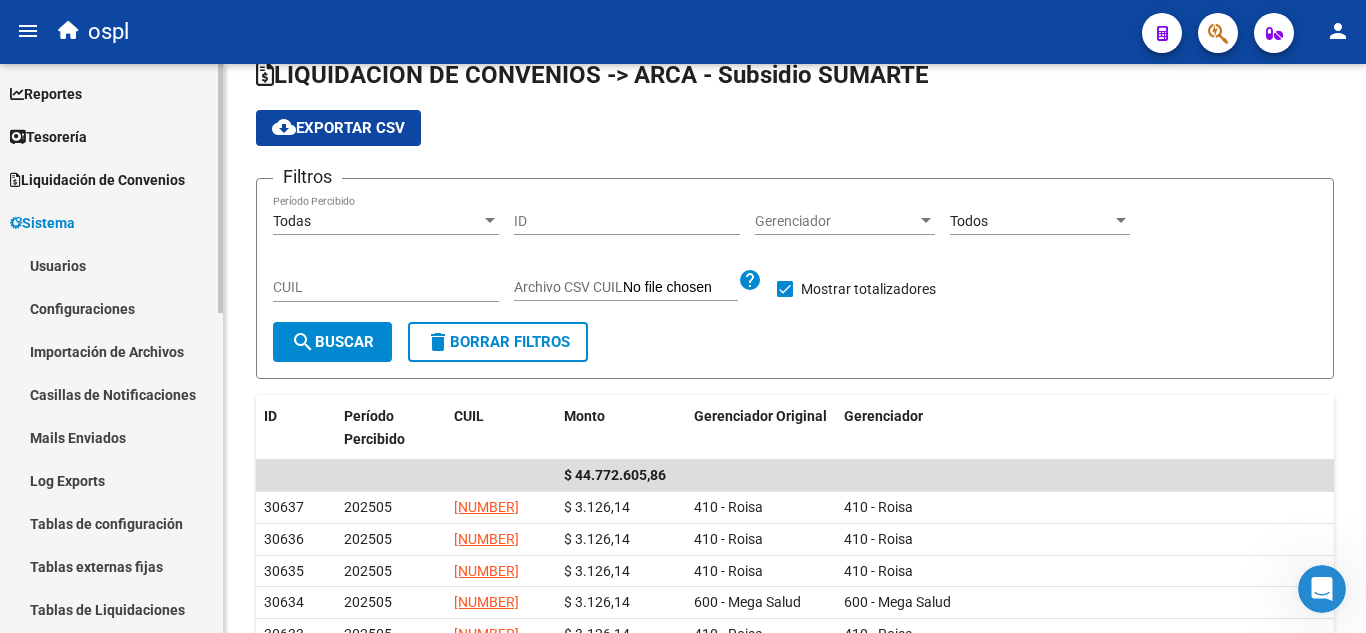 click on "Configuraciones" at bounding box center (111, 308) 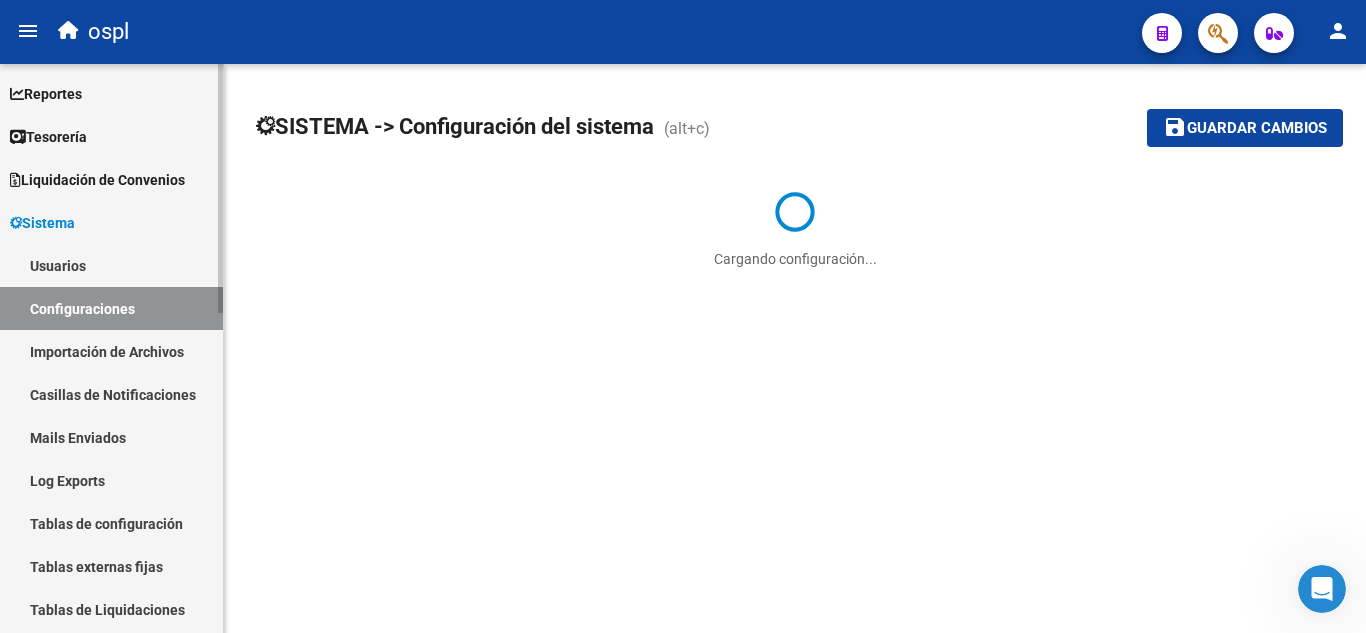 scroll, scrollTop: 0, scrollLeft: 0, axis: both 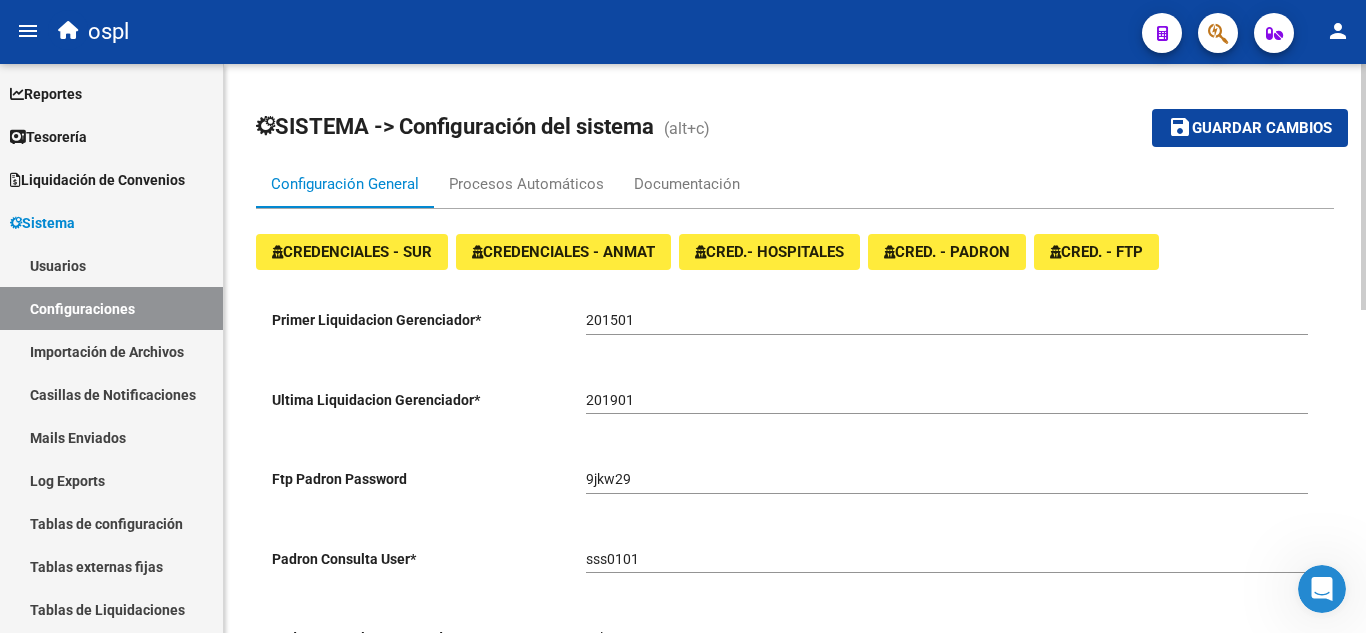 click on "CRED. - PADRON" at bounding box center [947, 252] 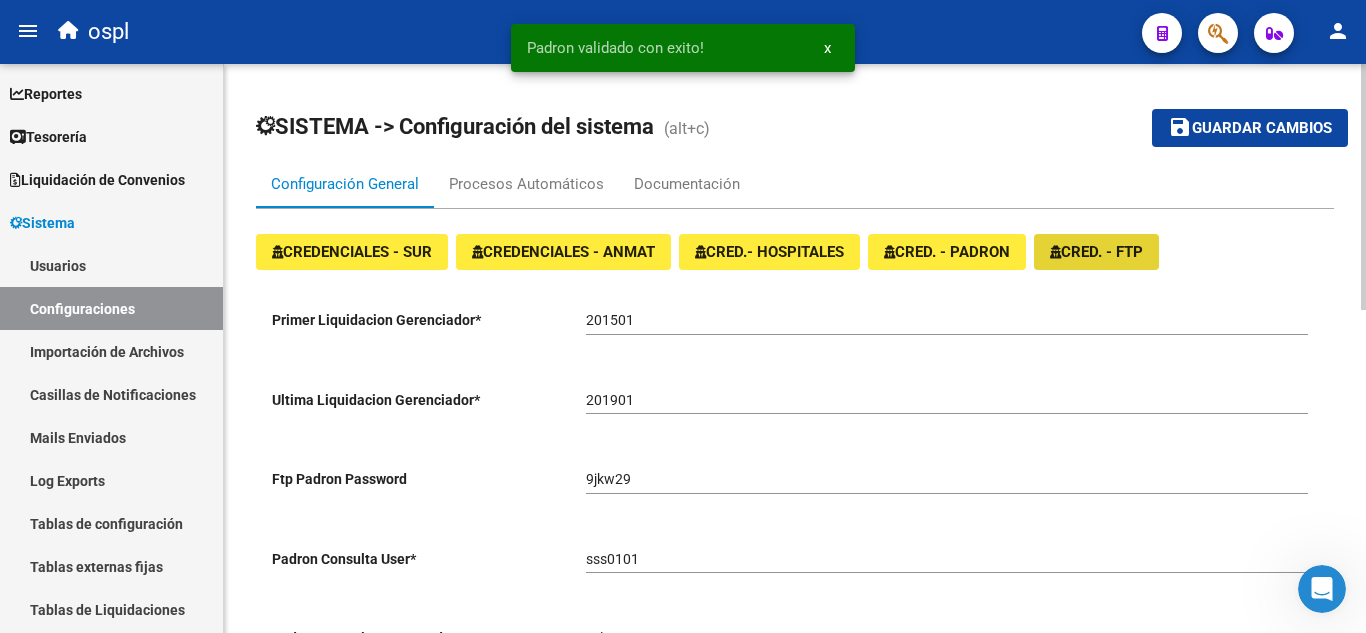 click on "CRED. - FTP" at bounding box center (1096, 252) 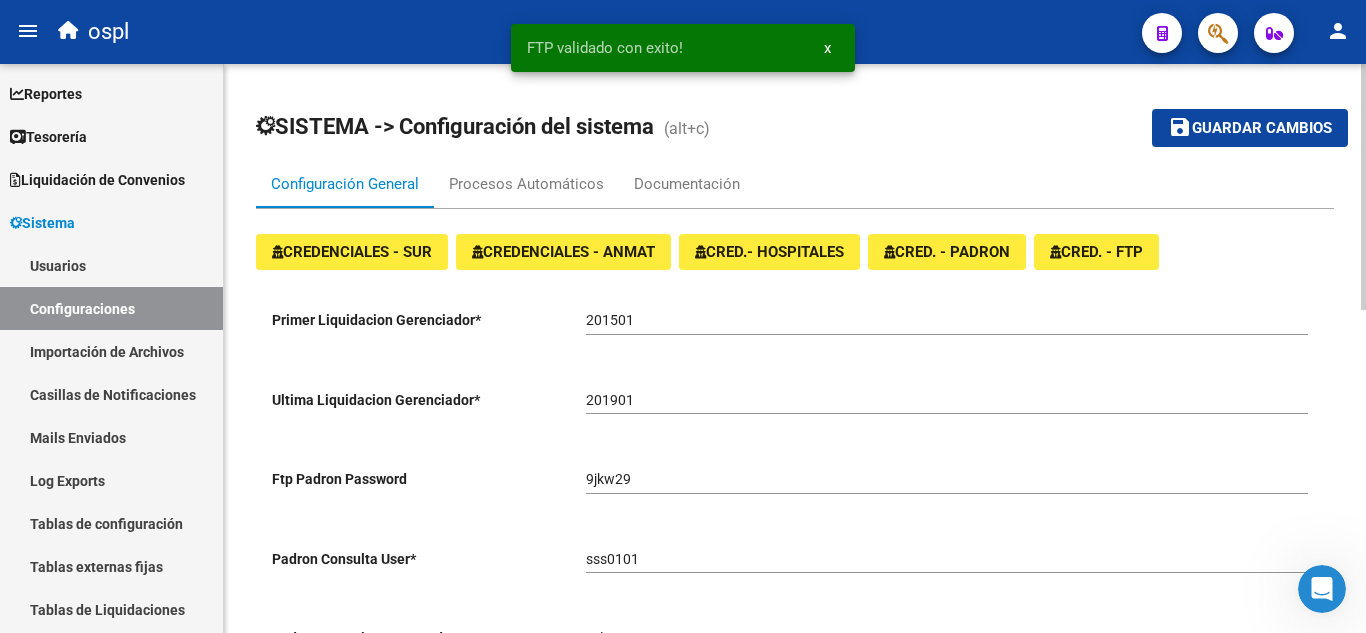 click on "CREDENCIALES - ANMAT" at bounding box center (563, 252) 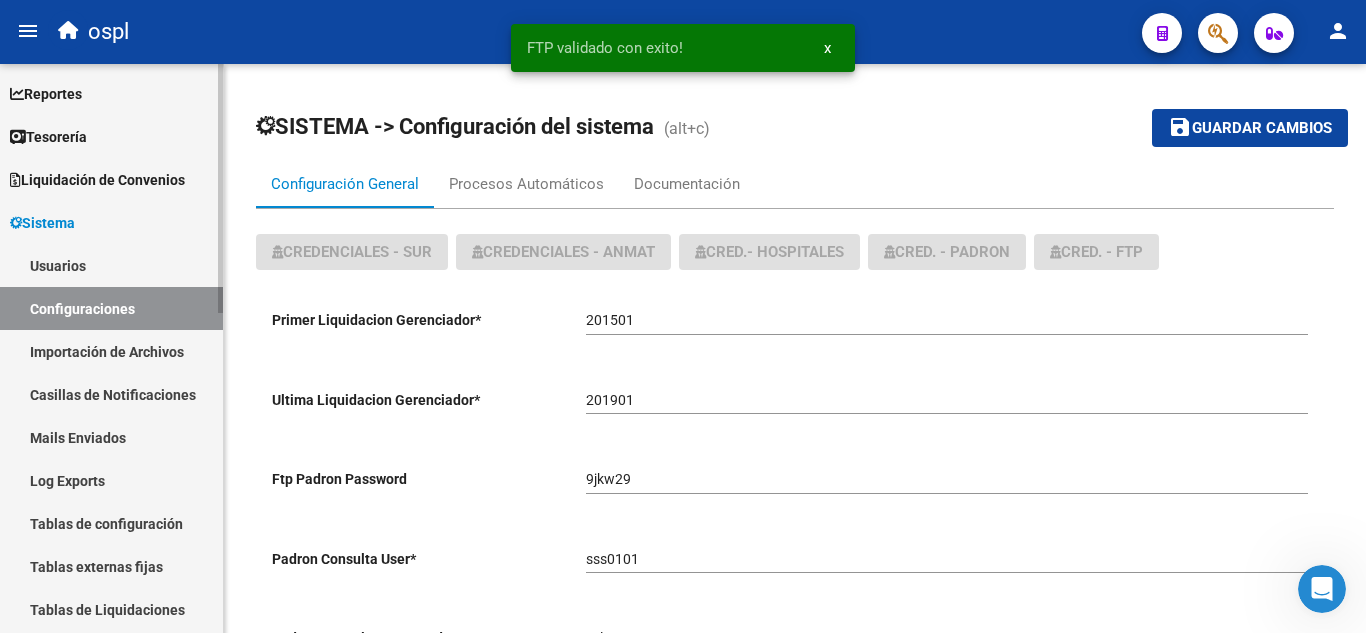 click on "Liquidación de Convenios" at bounding box center (111, 179) 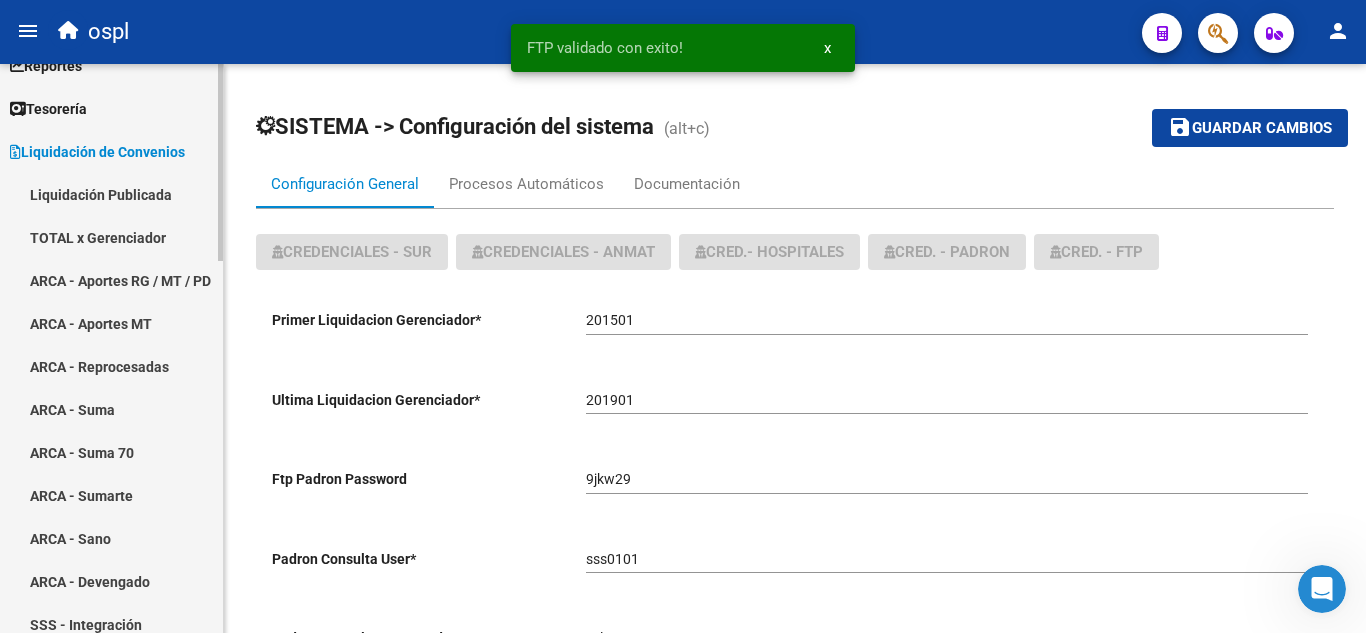 scroll, scrollTop: 100, scrollLeft: 0, axis: vertical 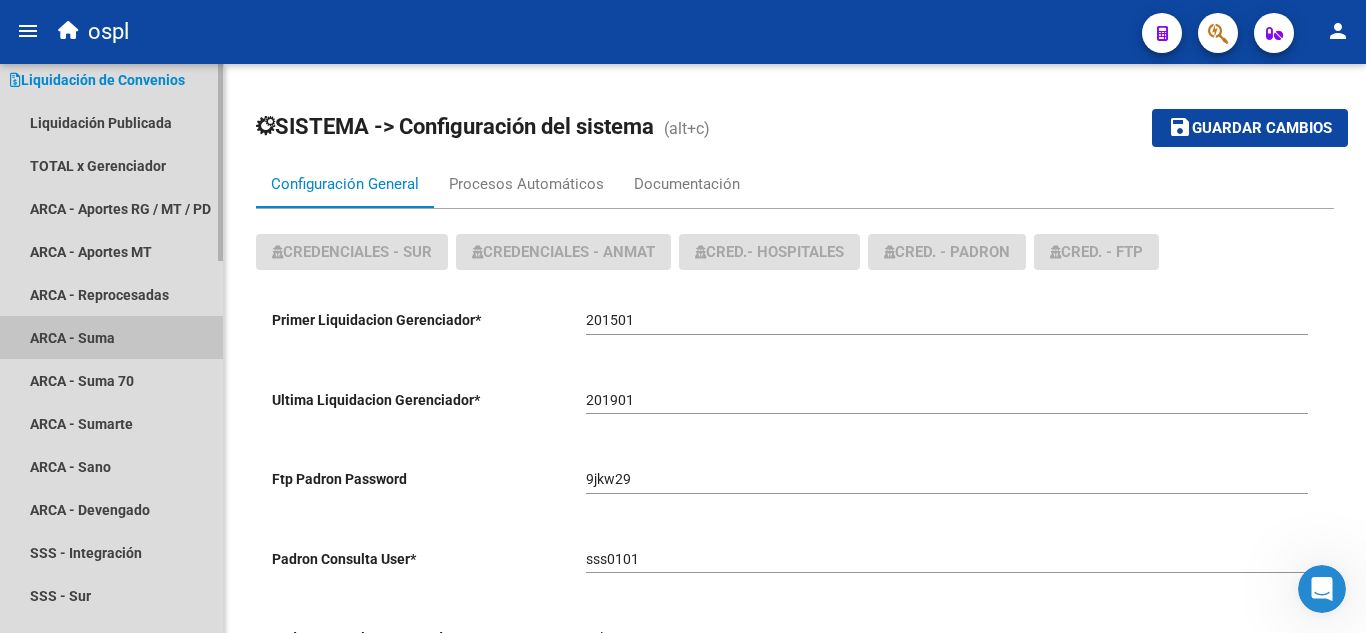 click on "ARCA - Suma" at bounding box center (111, 337) 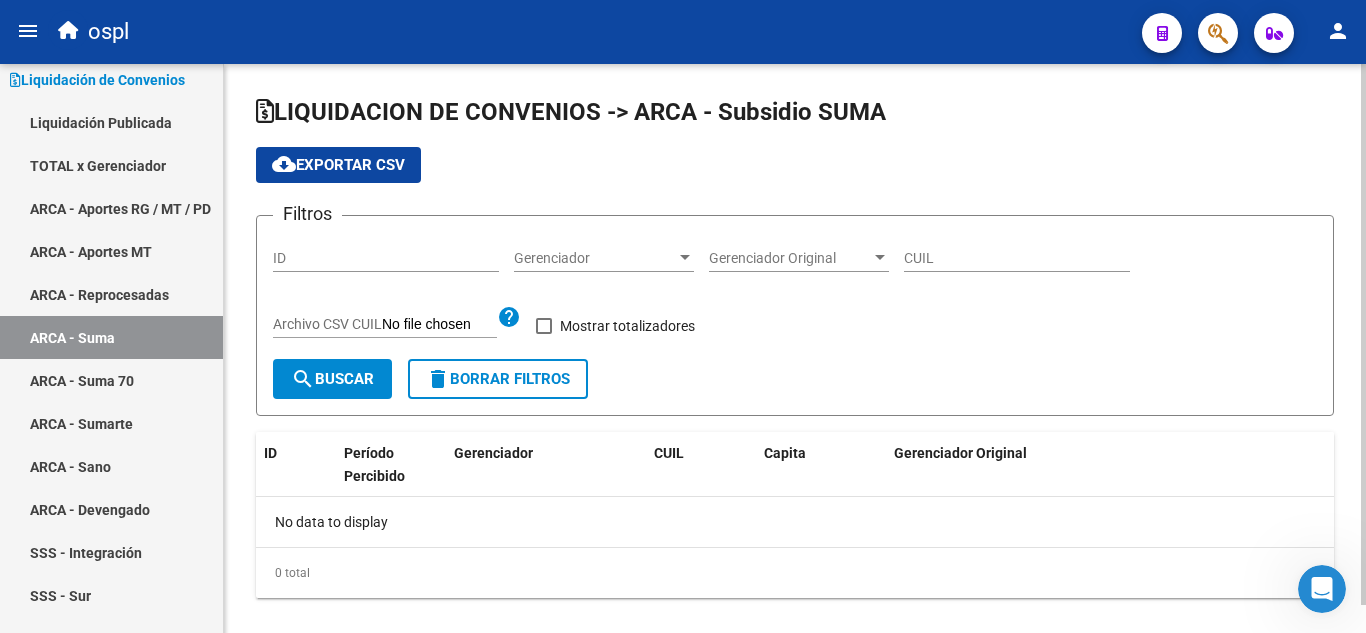 checkbox on "true" 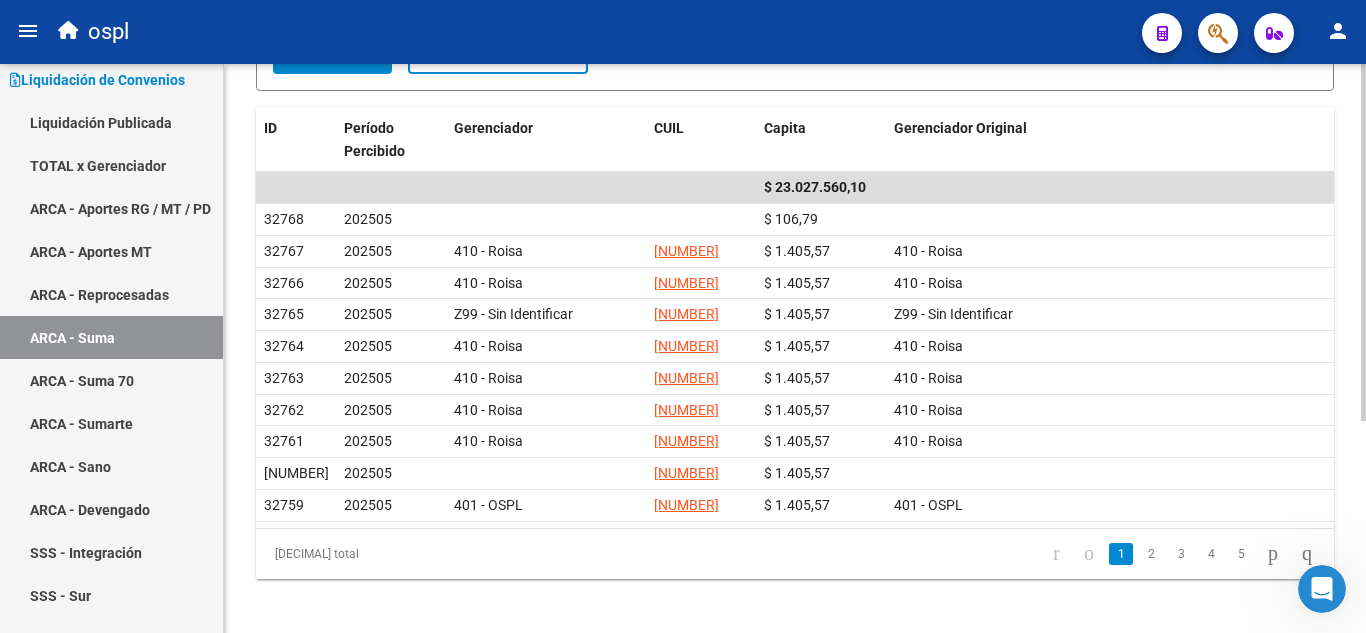 scroll, scrollTop: 337, scrollLeft: 0, axis: vertical 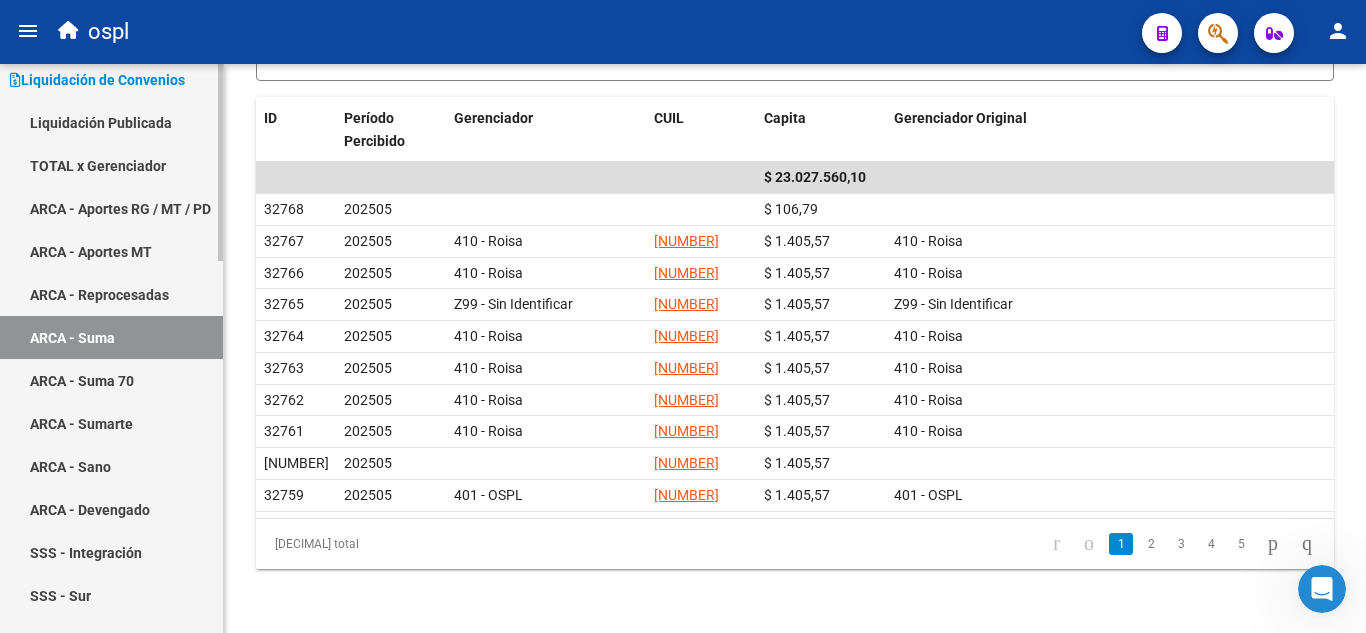 click on "ARCA - Sumarte" at bounding box center [111, 423] 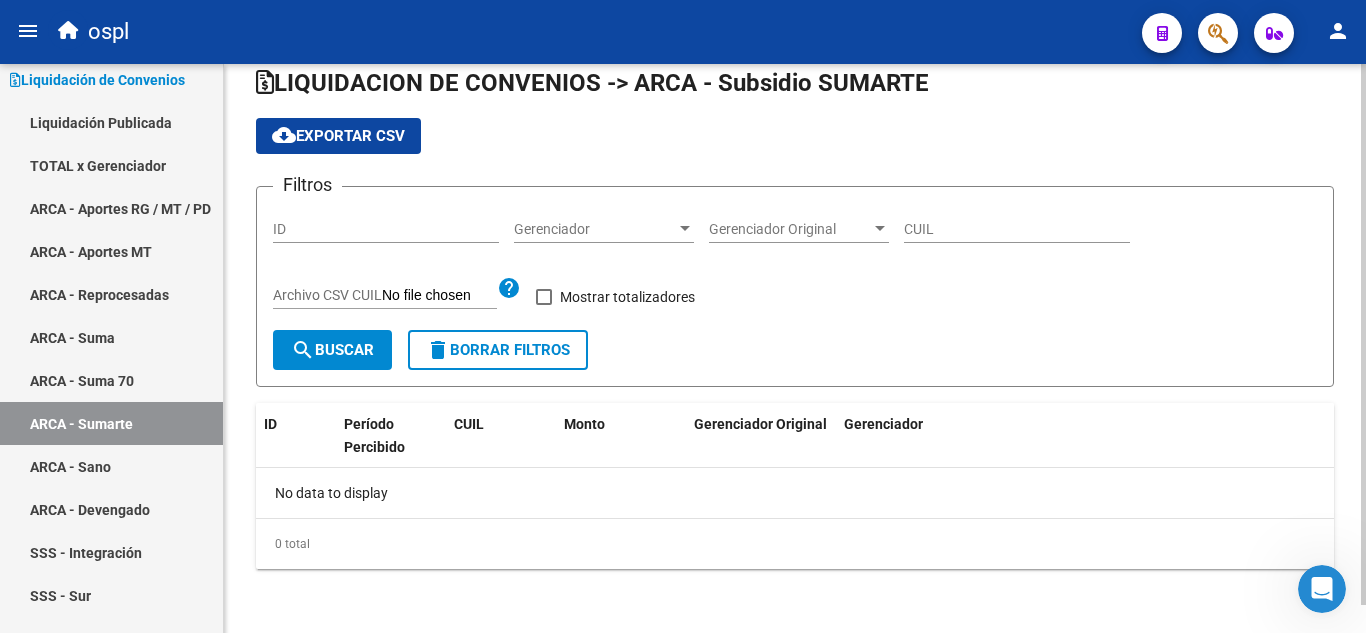 scroll, scrollTop: 0, scrollLeft: 0, axis: both 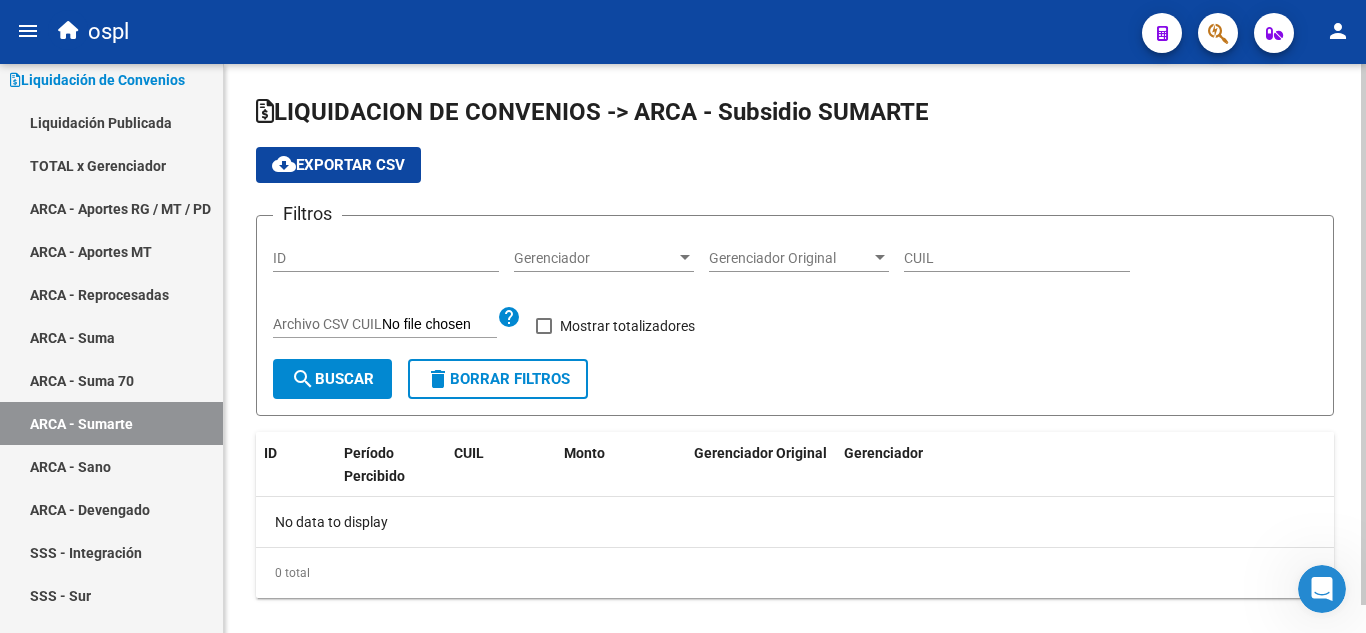 checkbox on "true" 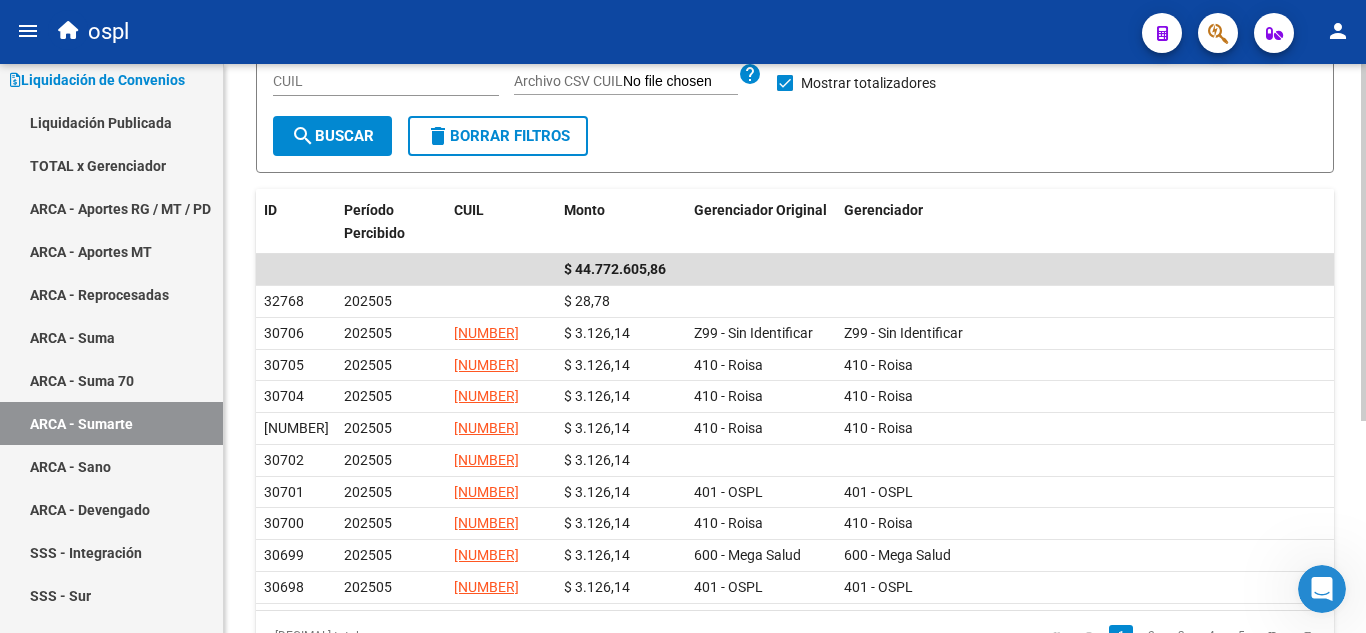 scroll, scrollTop: 300, scrollLeft: 0, axis: vertical 